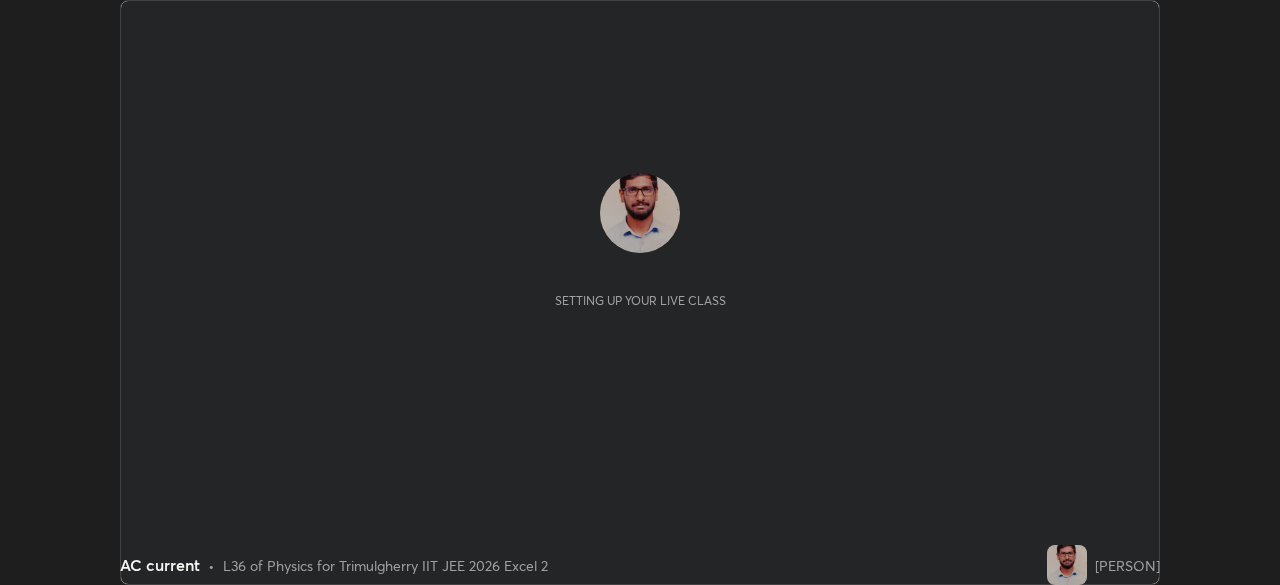 scroll, scrollTop: 0, scrollLeft: 0, axis: both 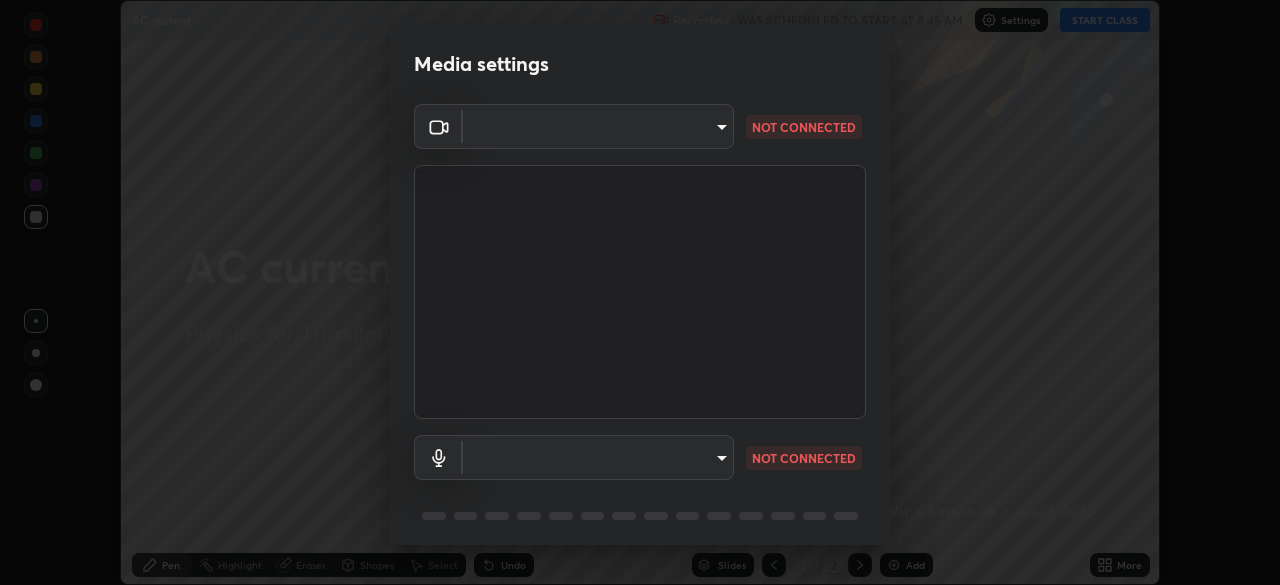type on "[HASH]" 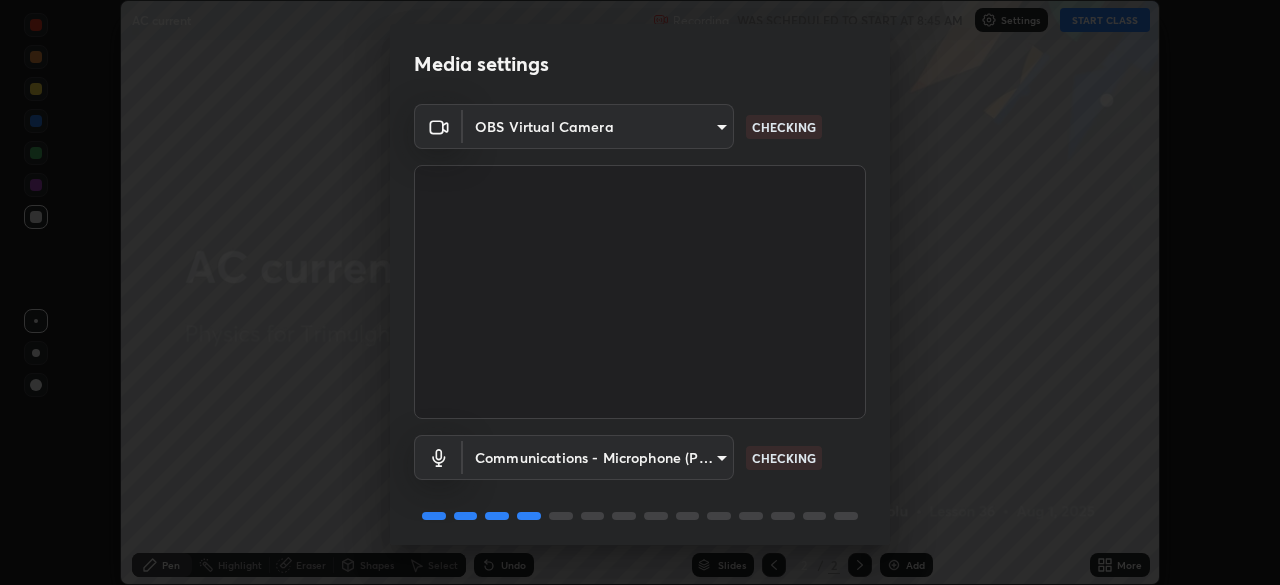scroll, scrollTop: 71, scrollLeft: 0, axis: vertical 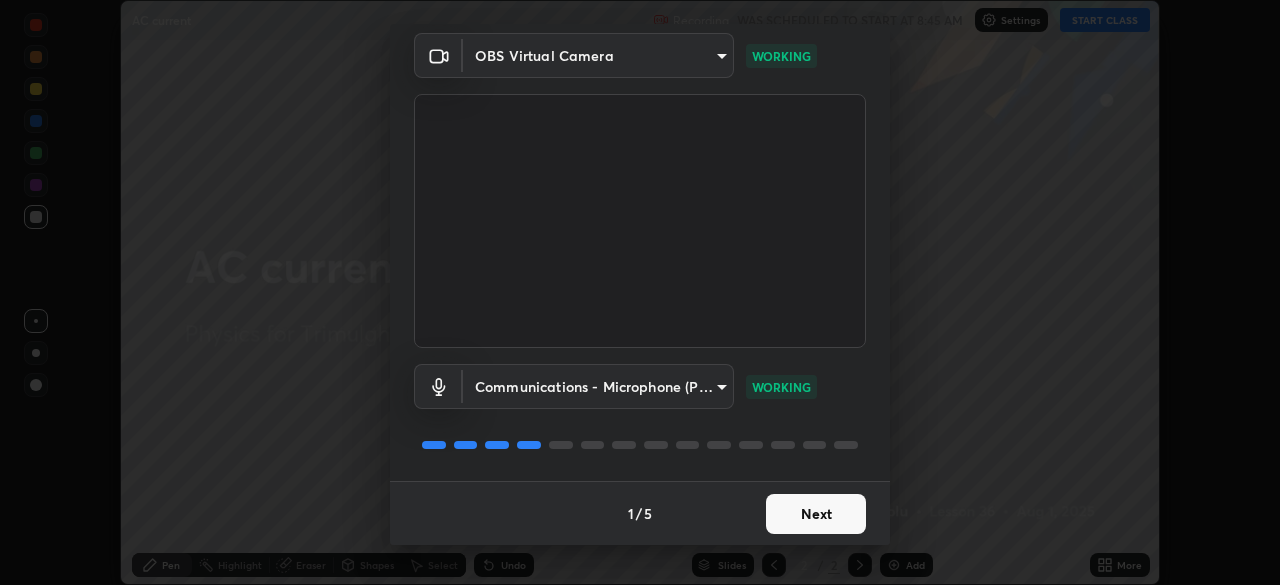 click on "Next" at bounding box center [816, 514] 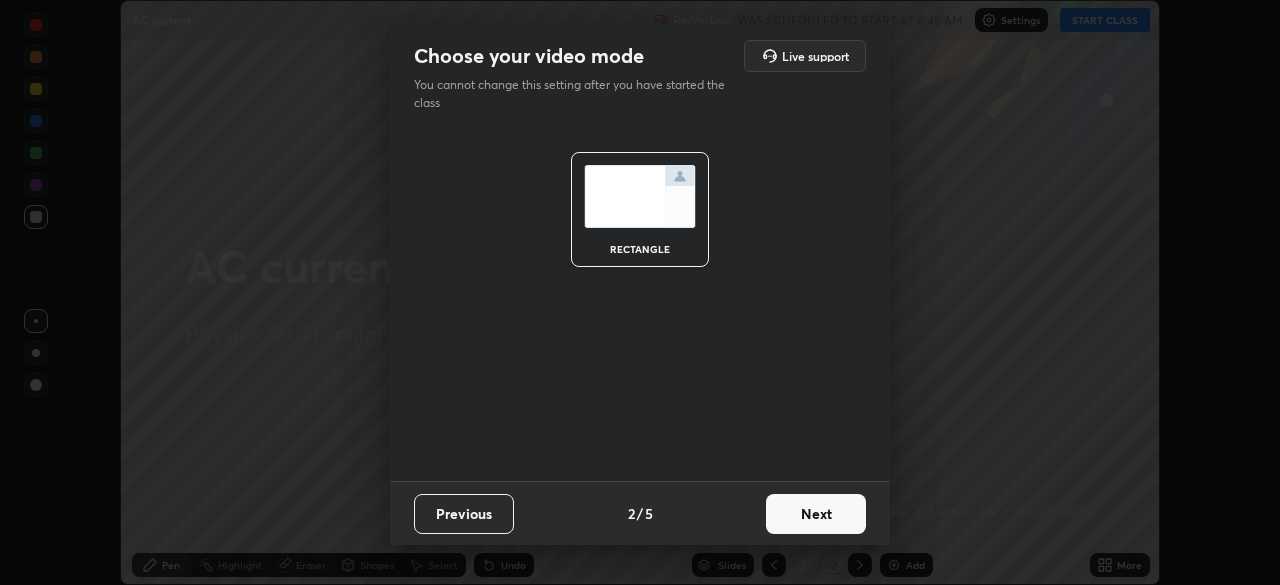 scroll, scrollTop: 0, scrollLeft: 0, axis: both 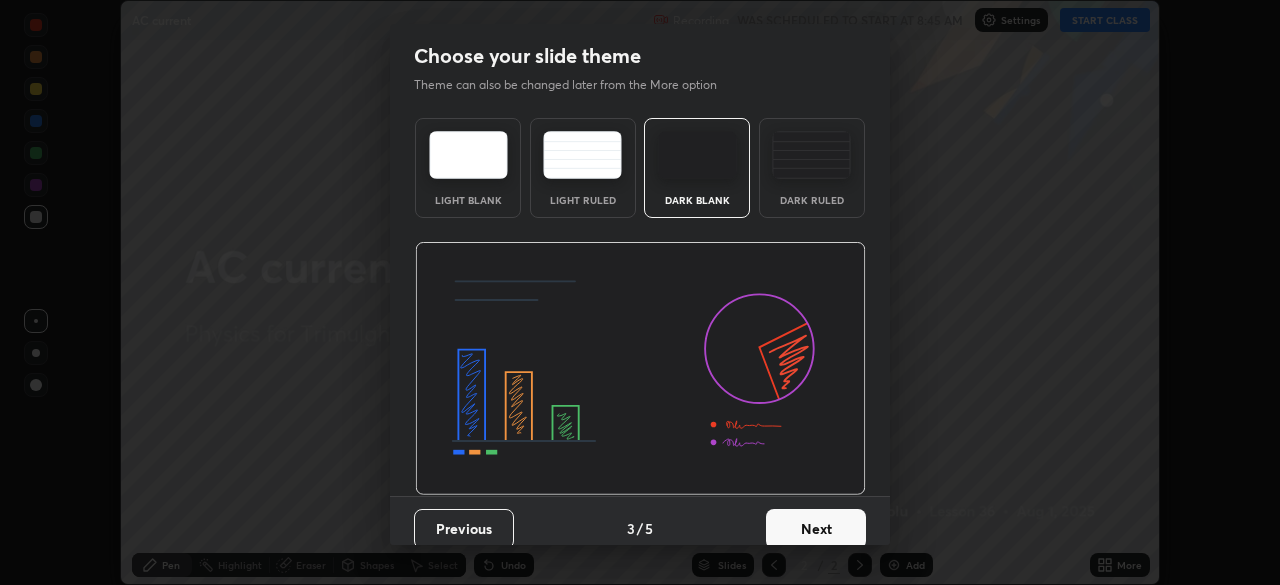 click on "Next" at bounding box center [816, 529] 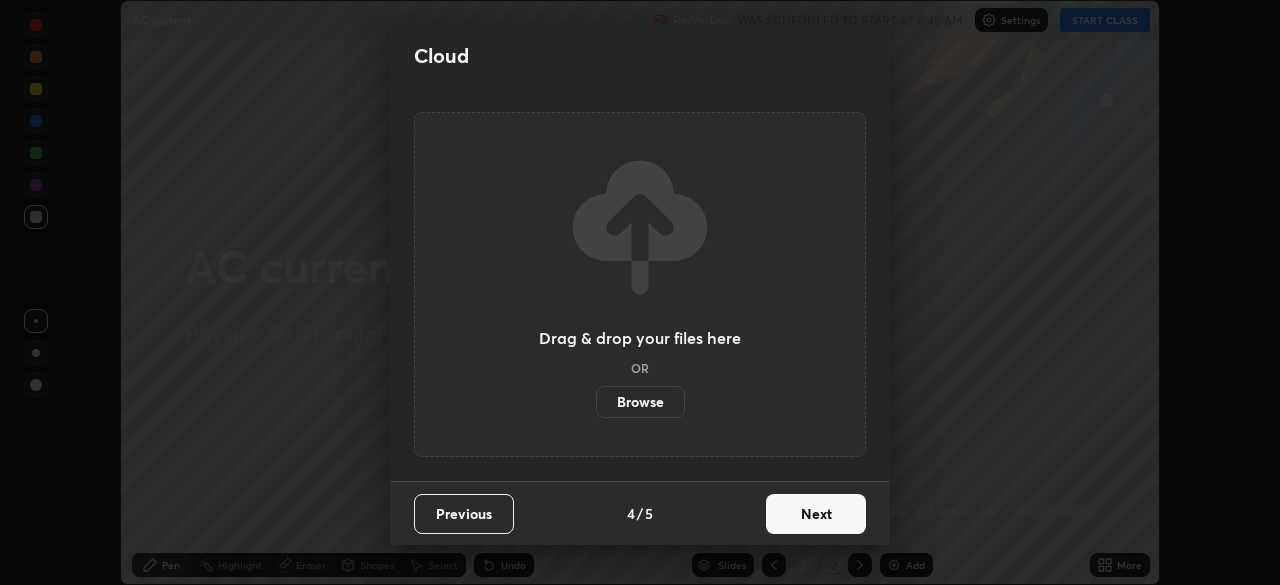 click on "Next" at bounding box center [816, 514] 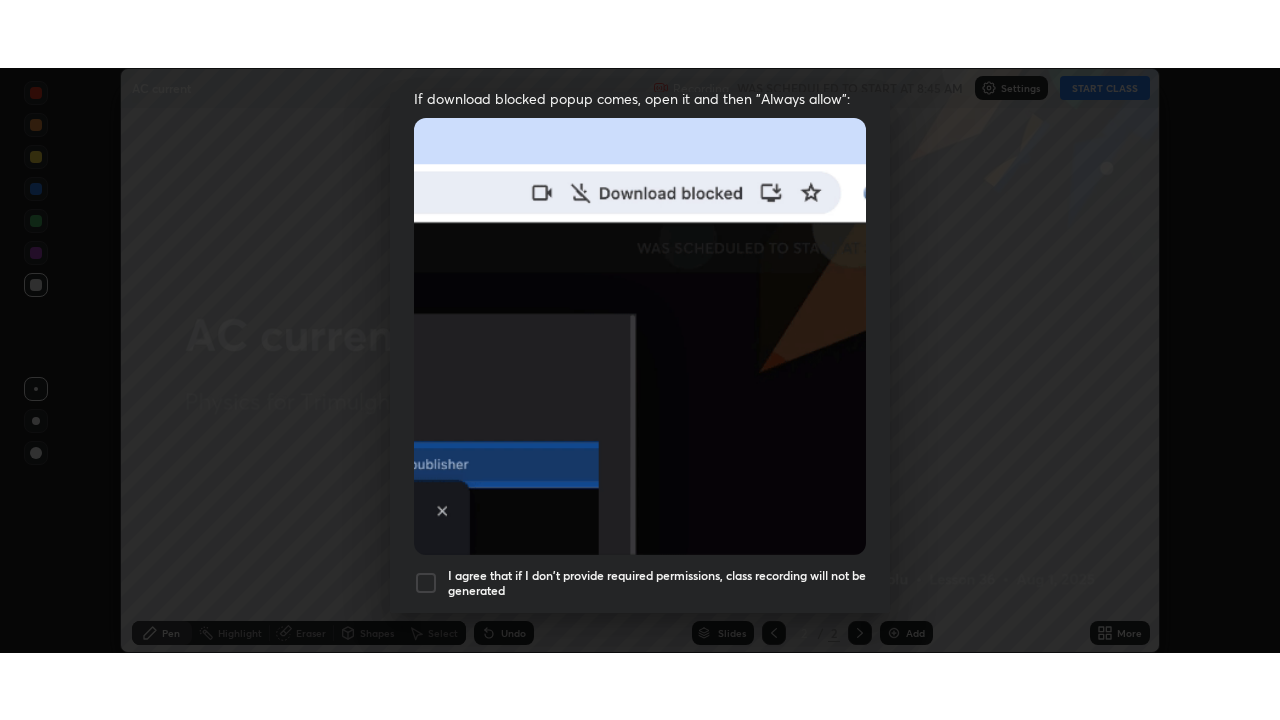 scroll, scrollTop: 479, scrollLeft: 0, axis: vertical 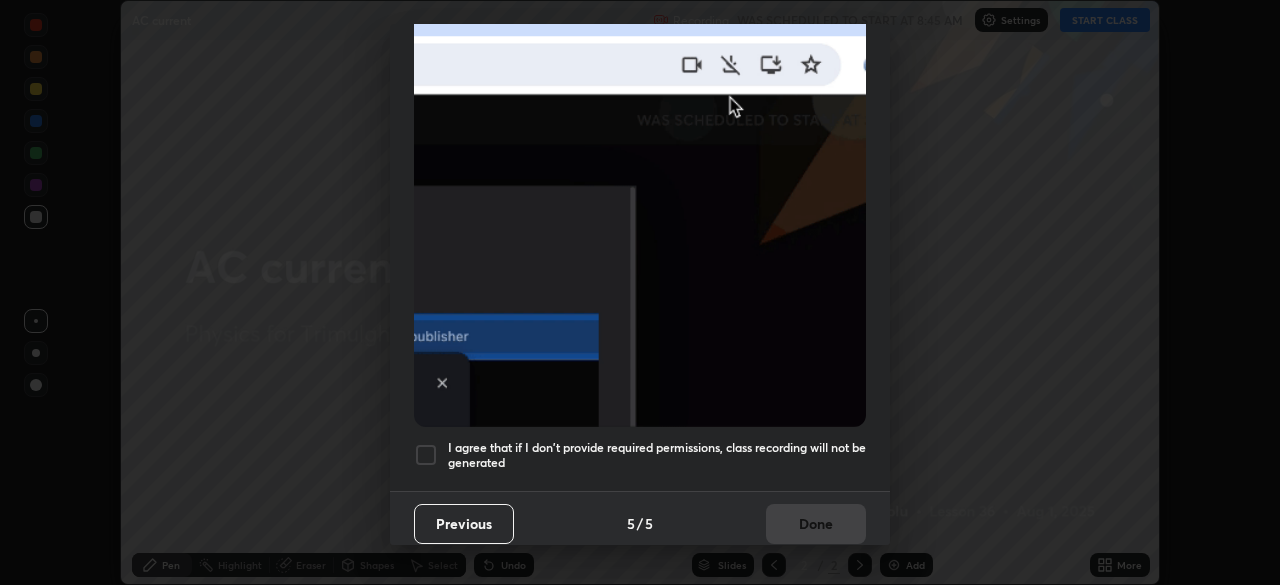 click on "I agree that if I don't provide required permissions, class recording will not be generated" at bounding box center (640, 455) 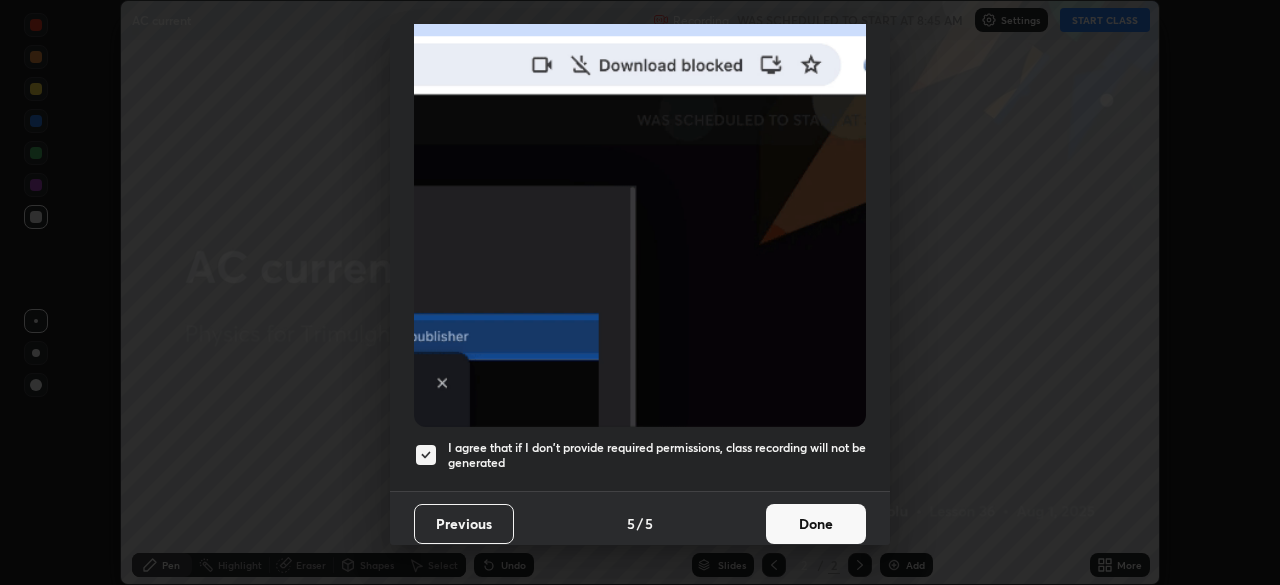 click on "Done" at bounding box center (816, 524) 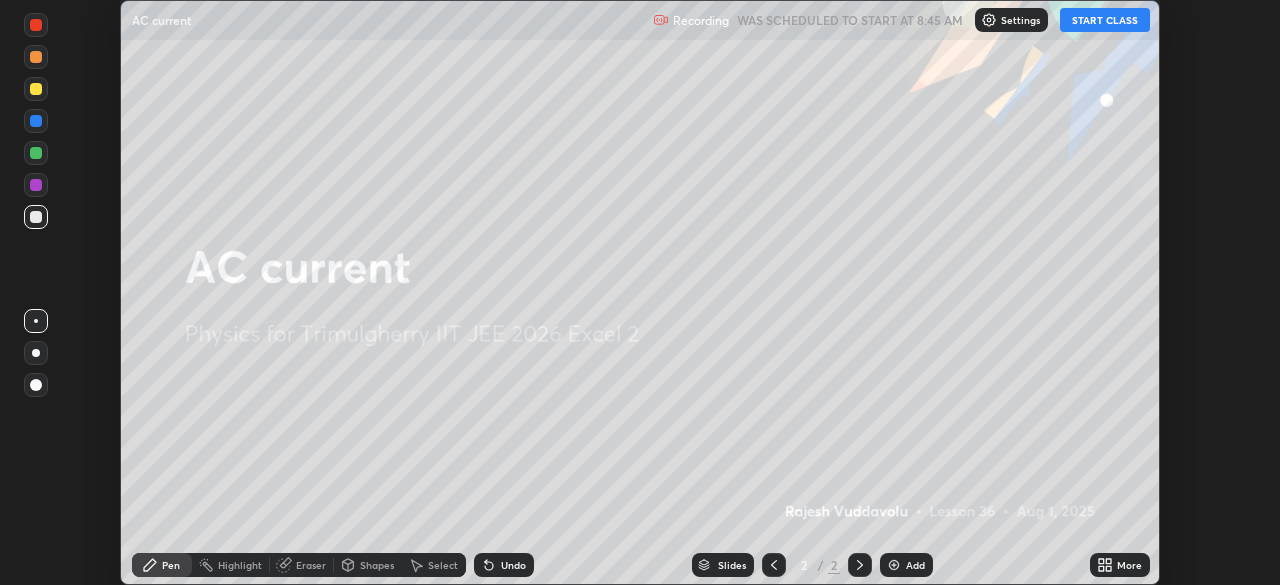 click on "START CLASS" at bounding box center [1105, 20] 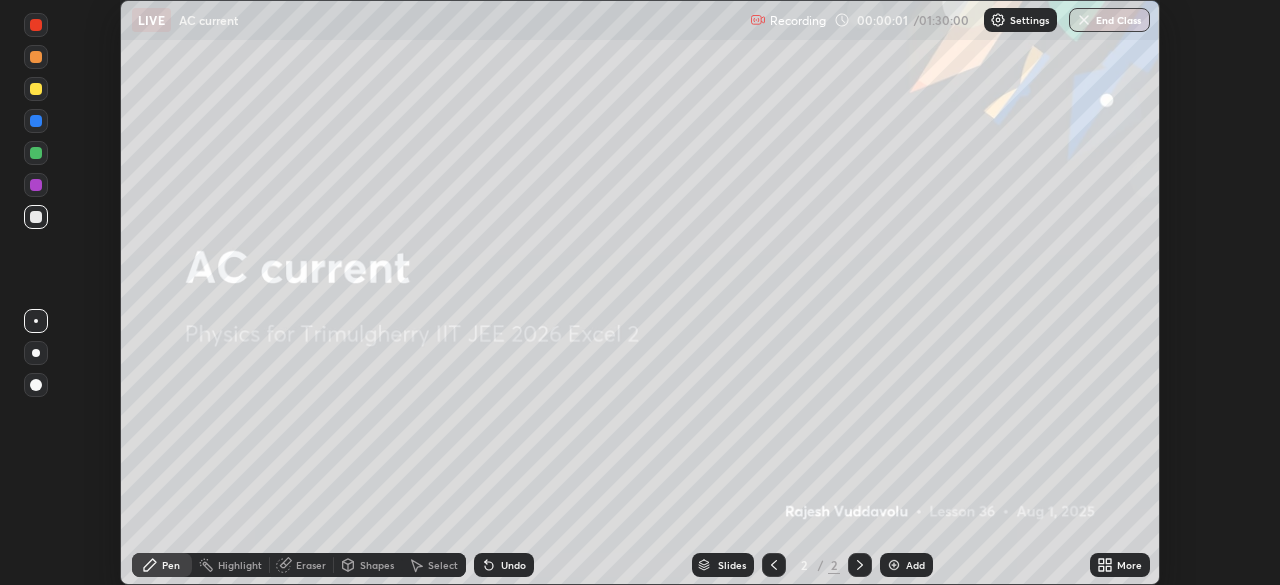 click 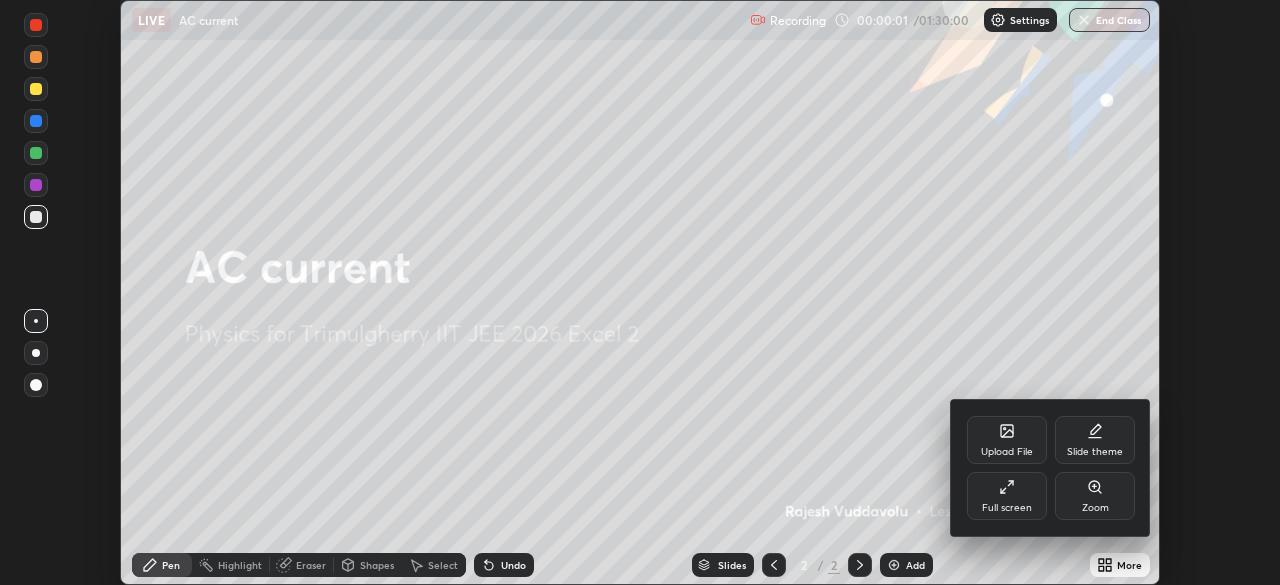 click on "Full screen" at bounding box center [1007, 496] 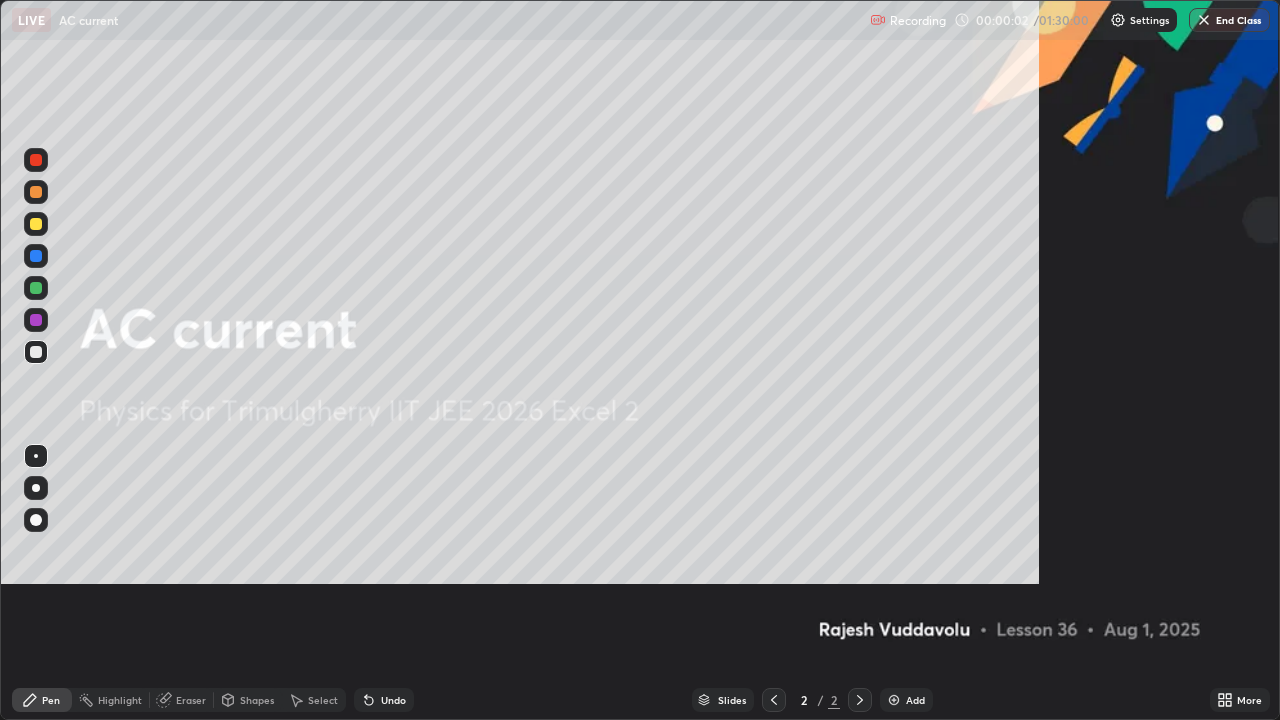 scroll, scrollTop: 99280, scrollLeft: 98720, axis: both 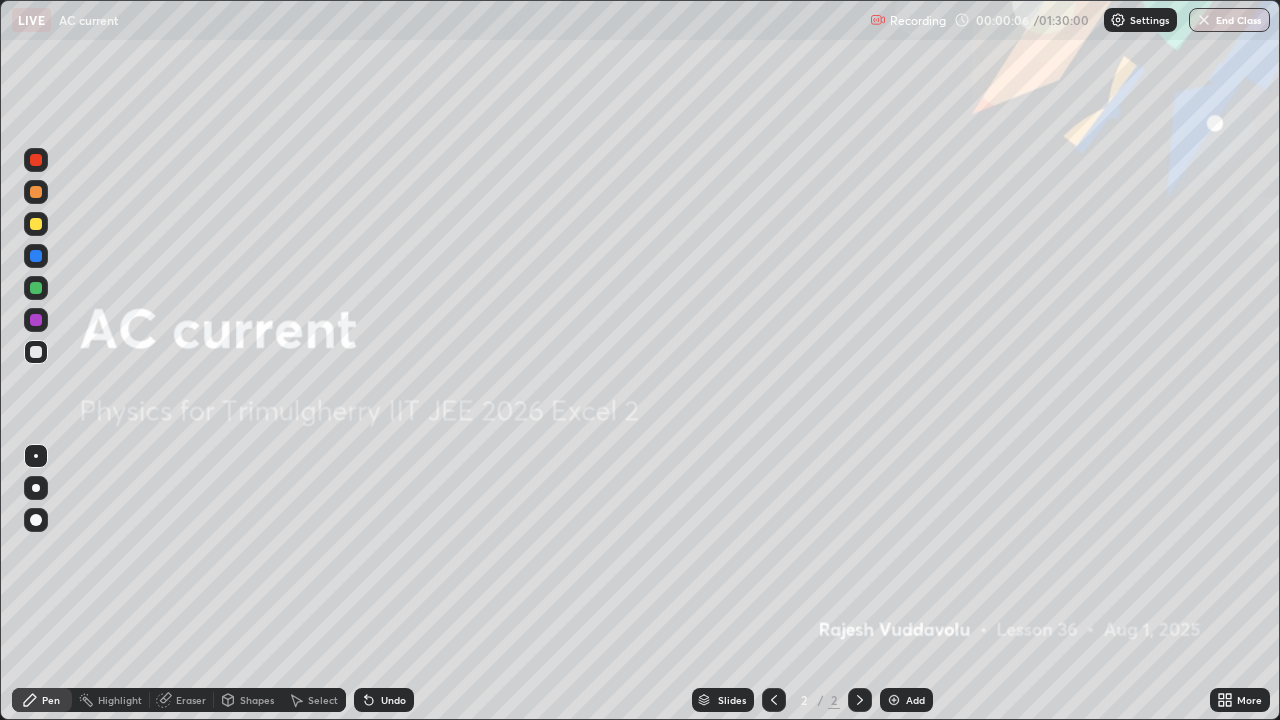 click 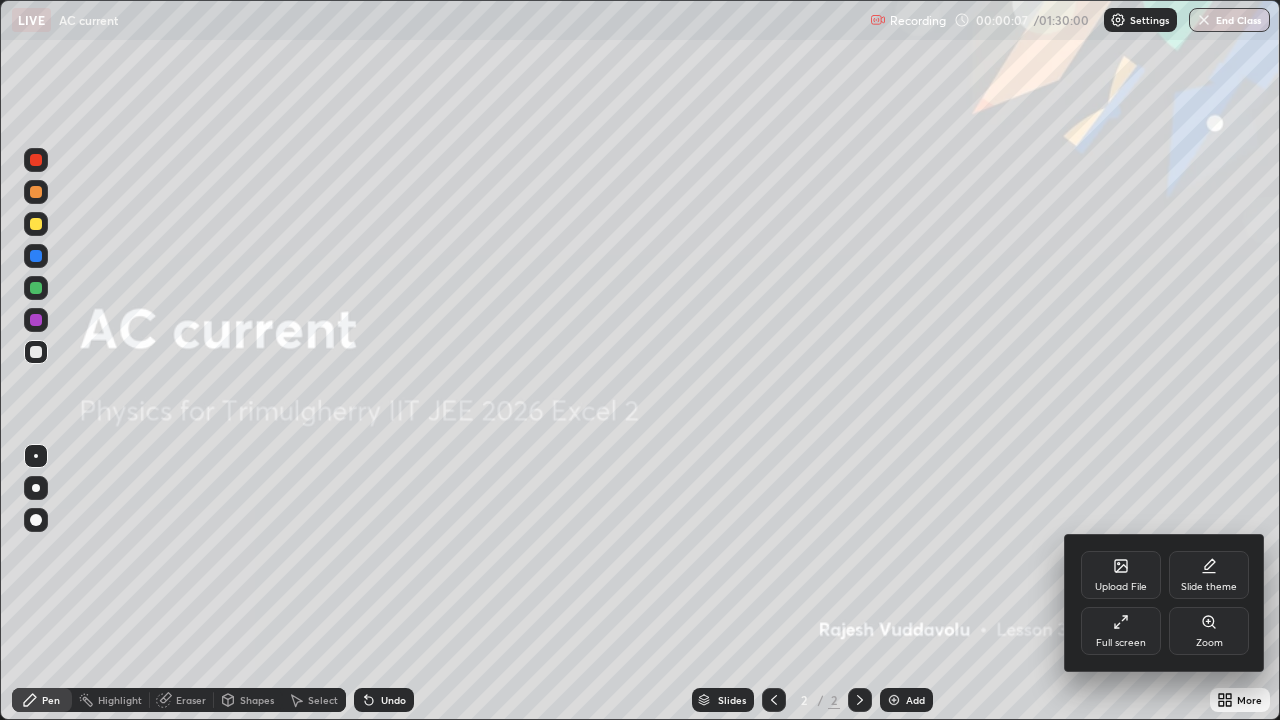 click 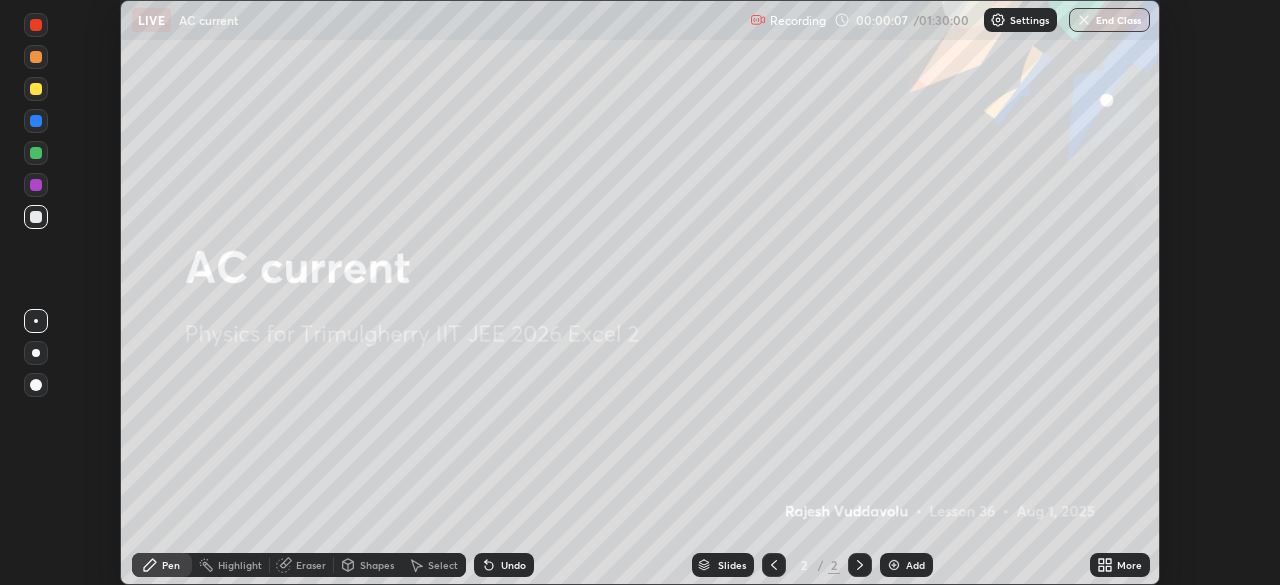 scroll, scrollTop: 585, scrollLeft: 1280, axis: both 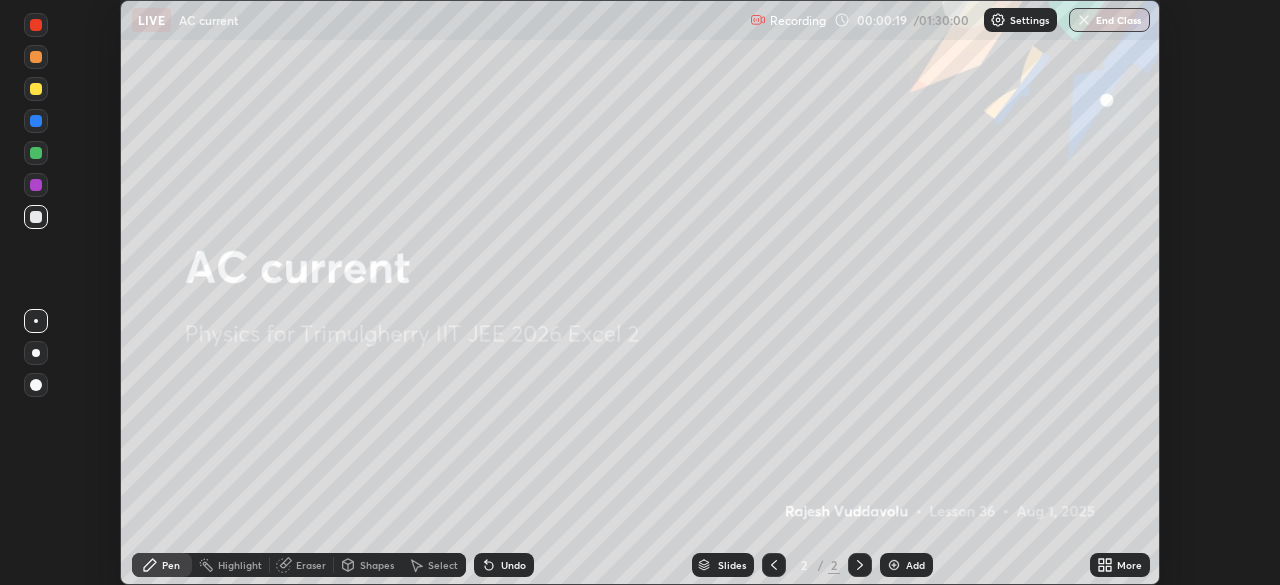 click 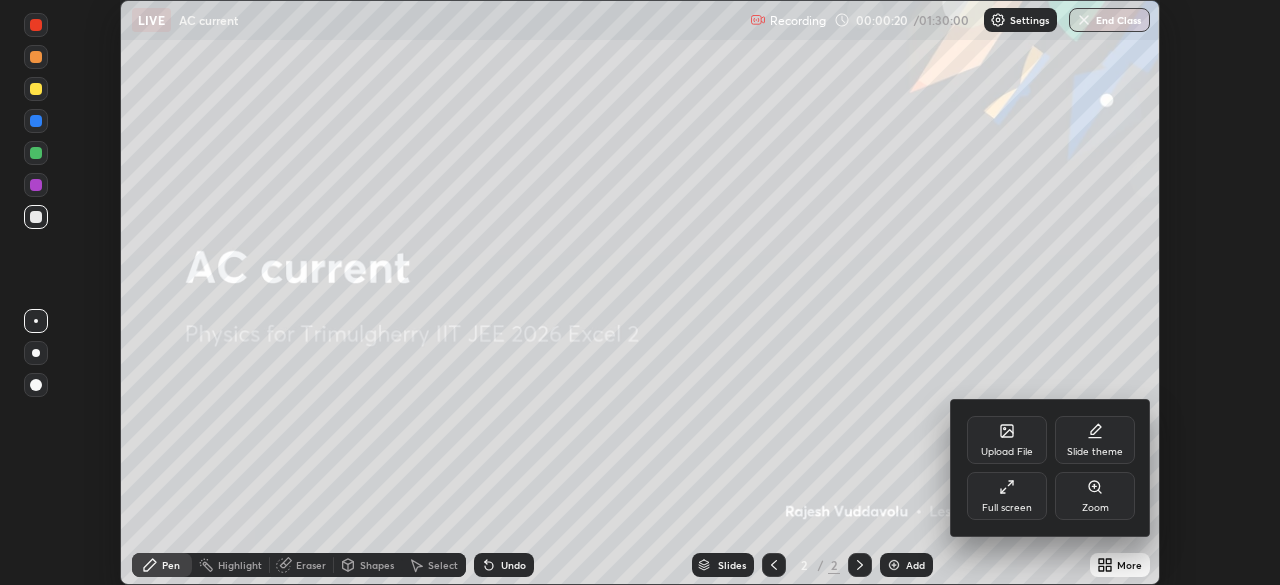 click on "Full screen" at bounding box center [1007, 496] 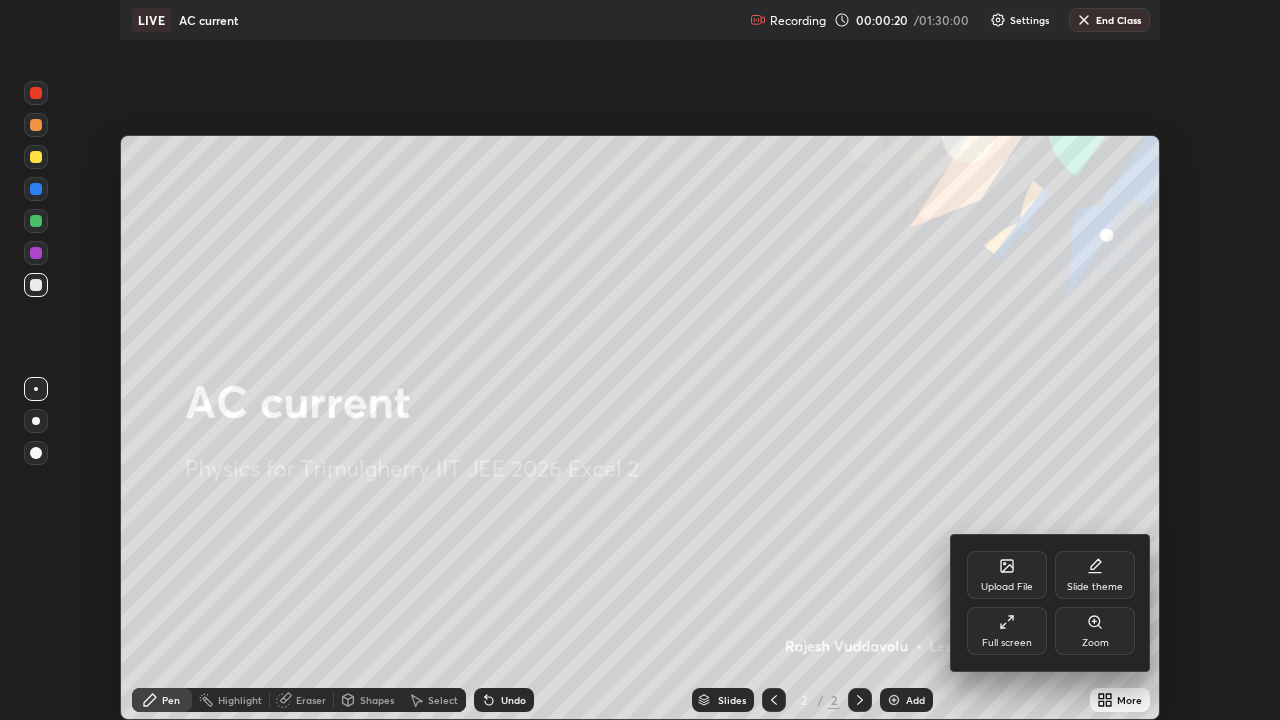 scroll, scrollTop: 99280, scrollLeft: 98720, axis: both 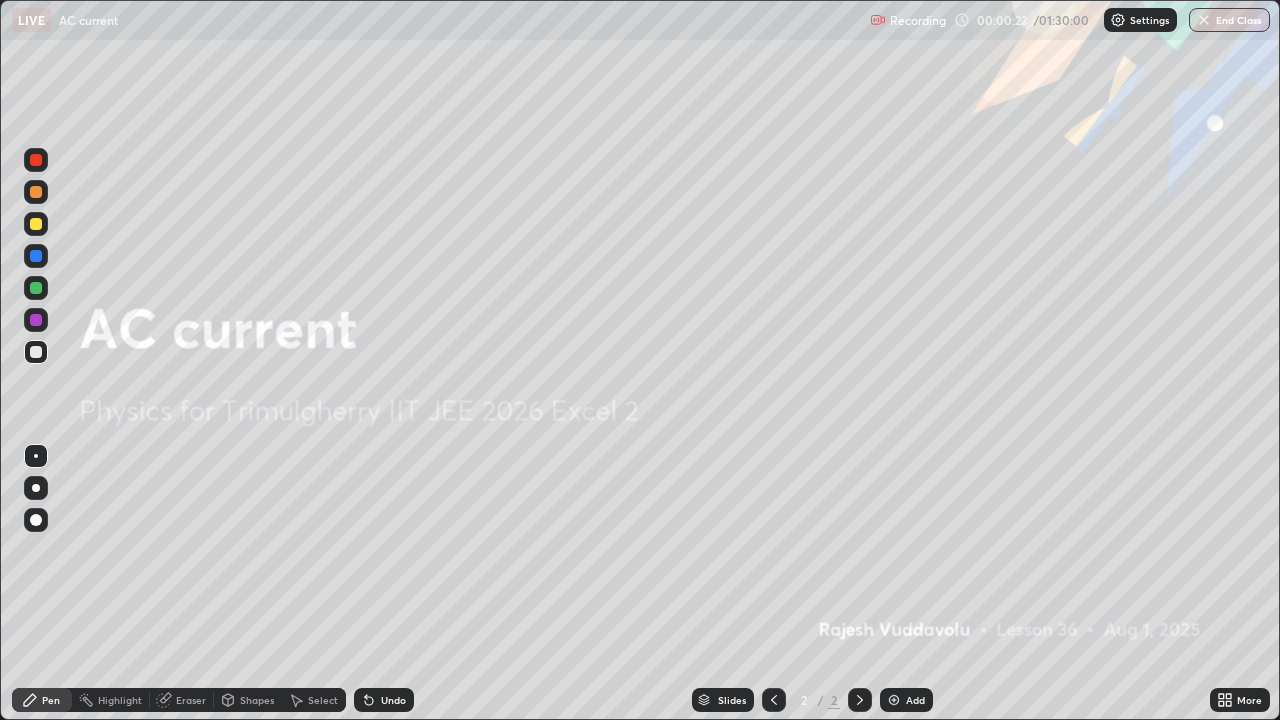 click on "Eraser" at bounding box center (191, 700) 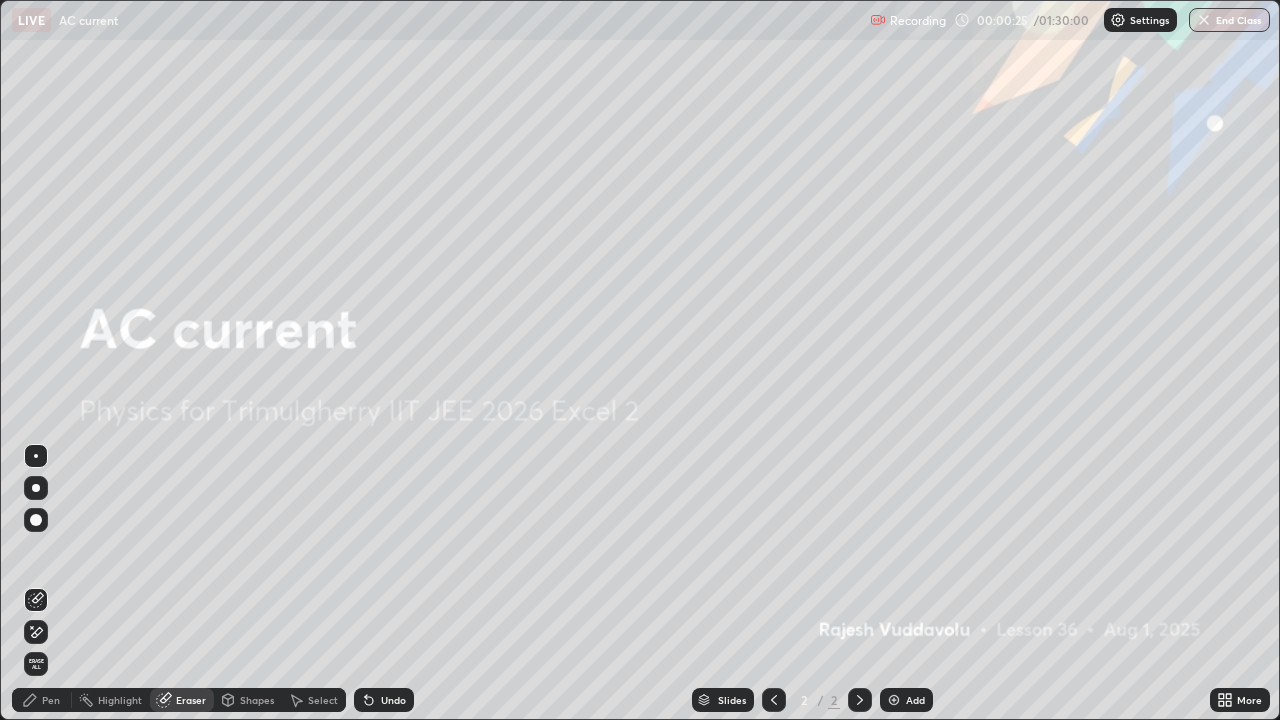 click on "Add" at bounding box center (906, 700) 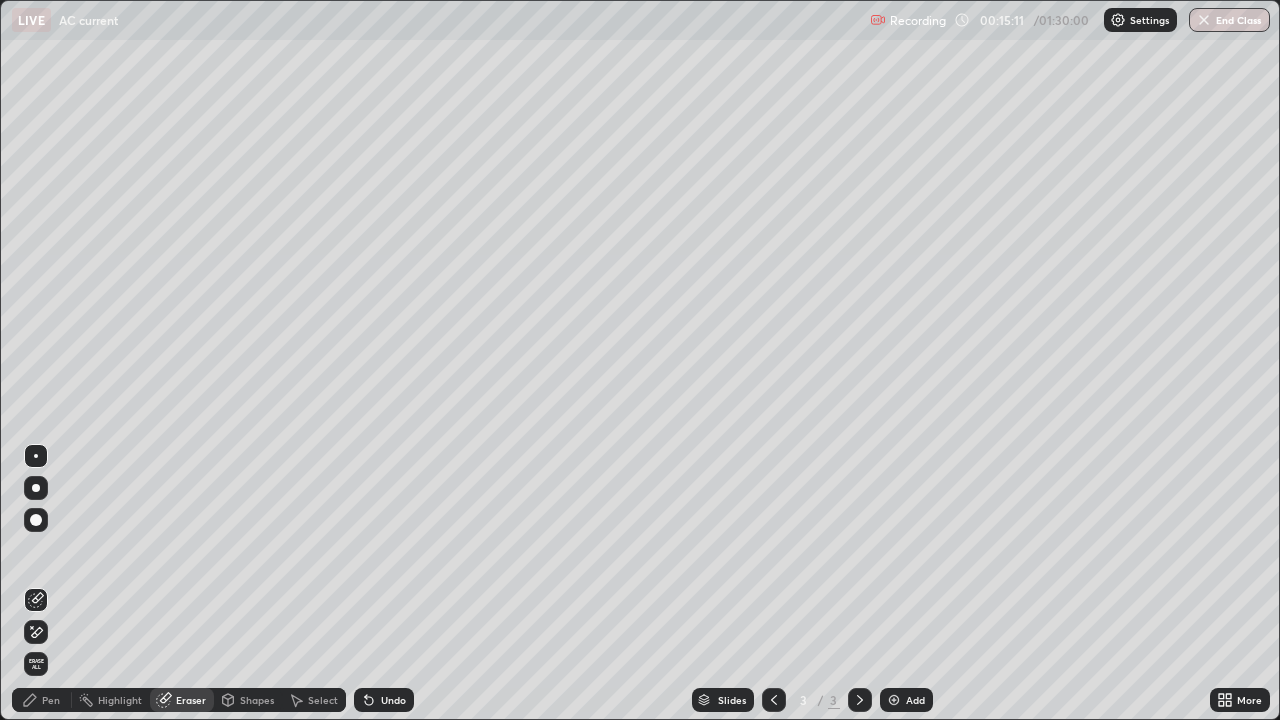 click on "Pen" at bounding box center [51, 700] 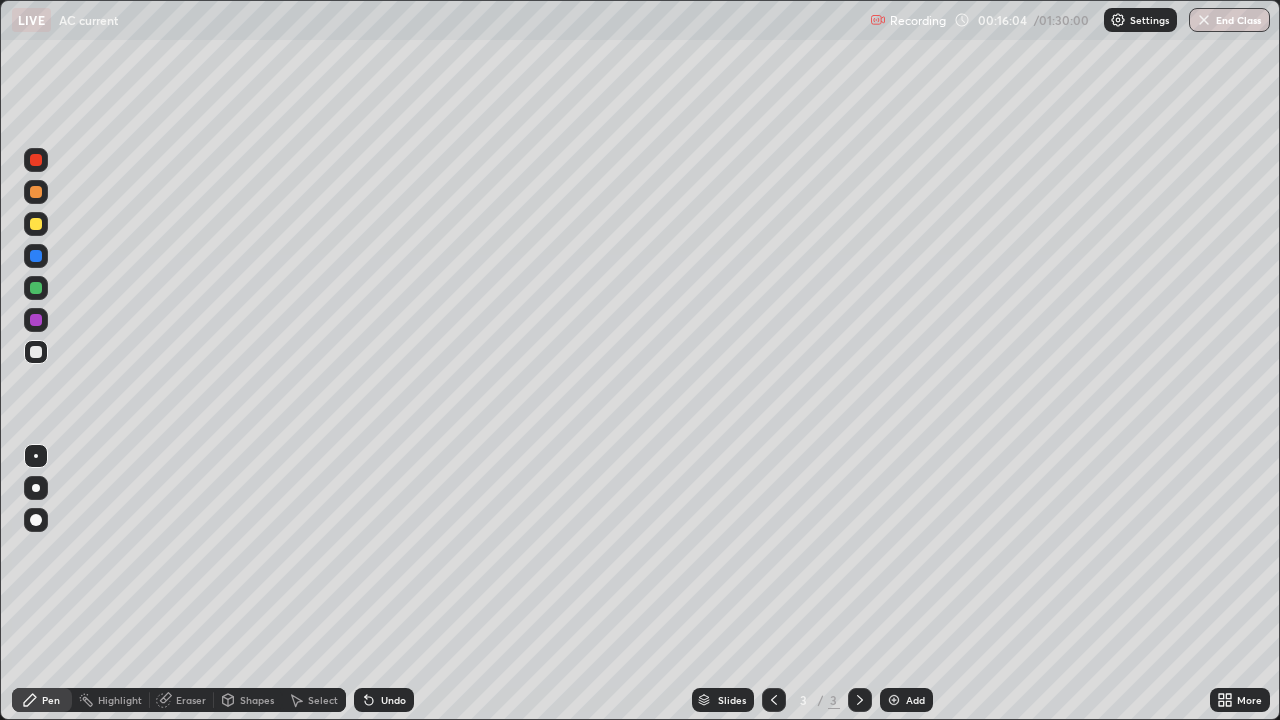 click on "Select" at bounding box center (323, 700) 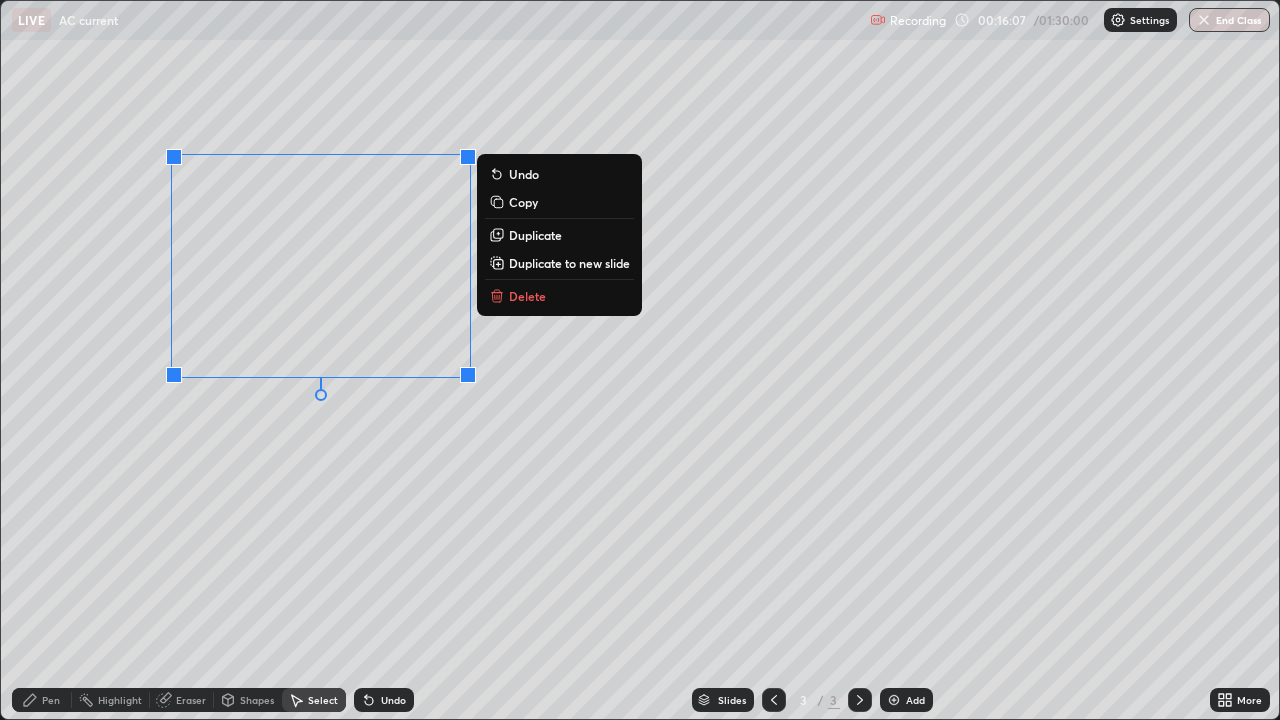 click on "Delete" at bounding box center [527, 296] 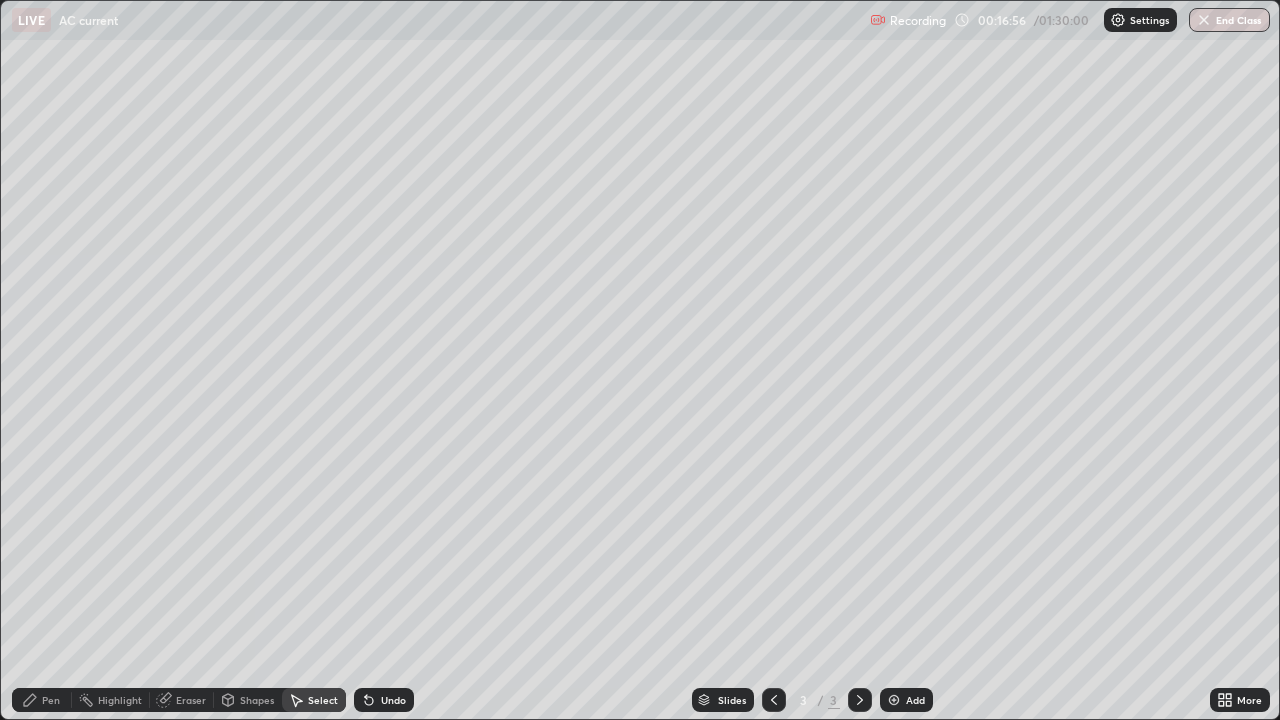 click on "Pen" at bounding box center [51, 700] 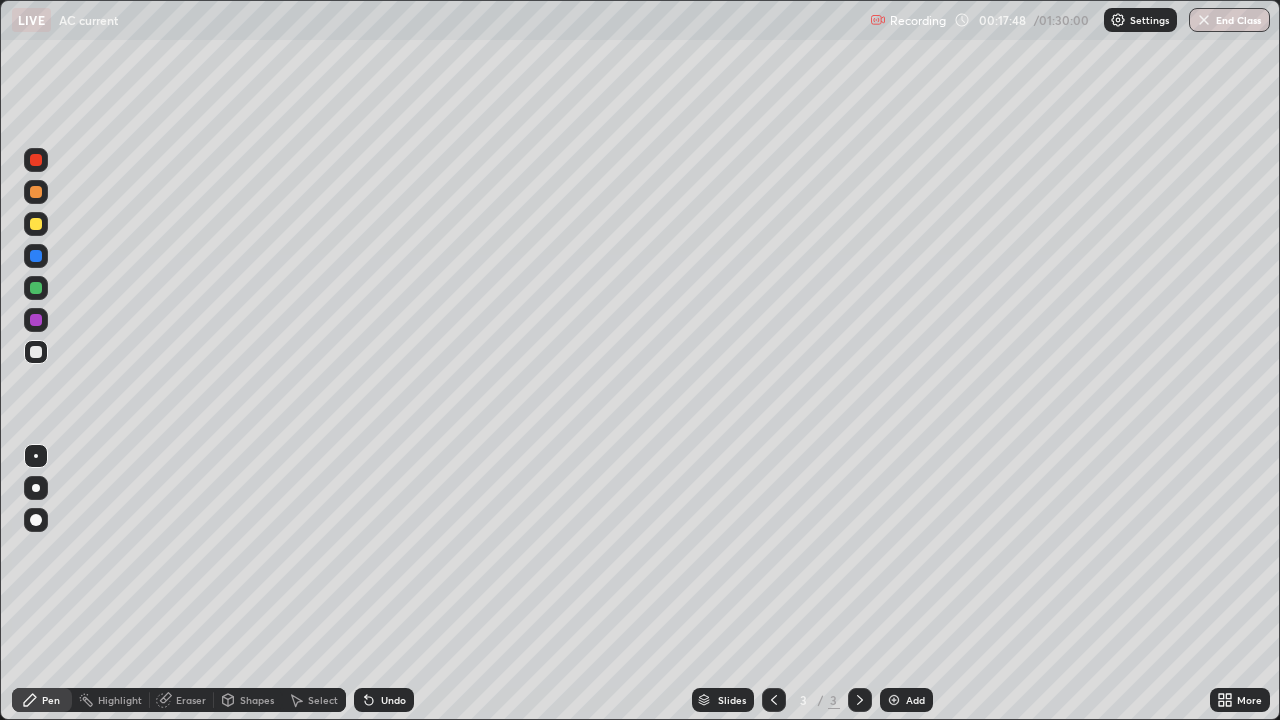 click on "Eraser" at bounding box center (191, 700) 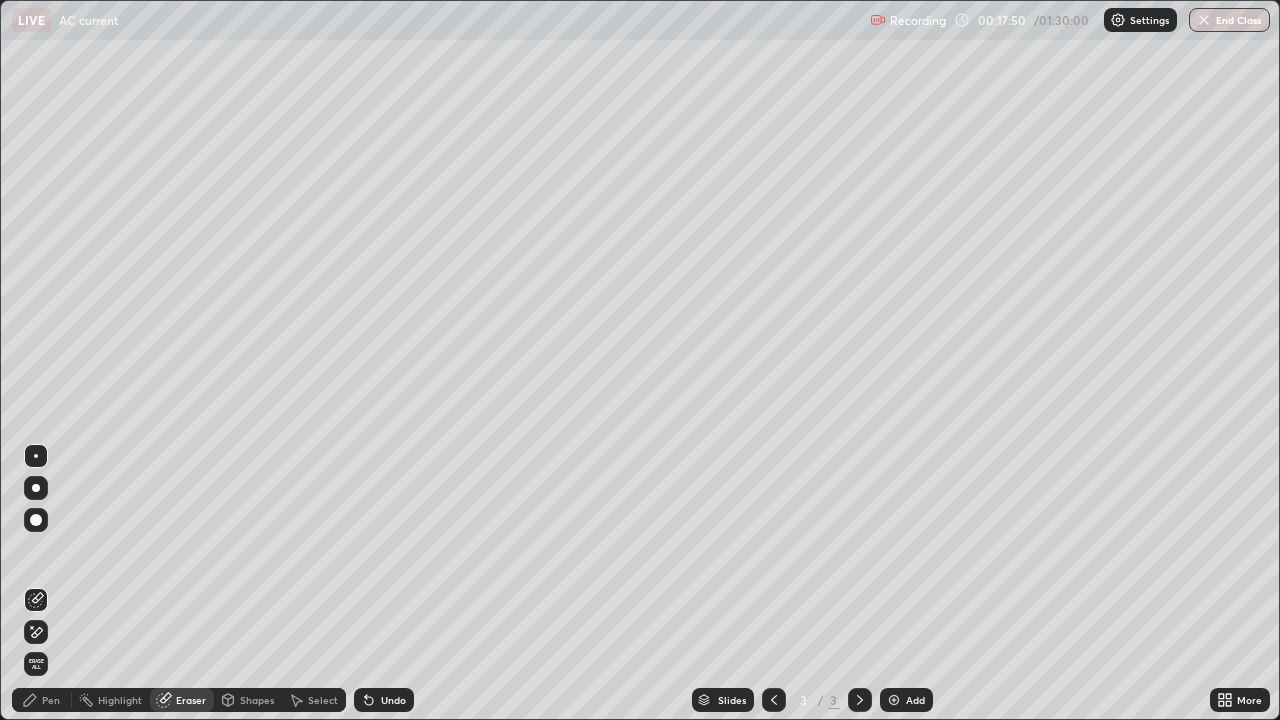 click 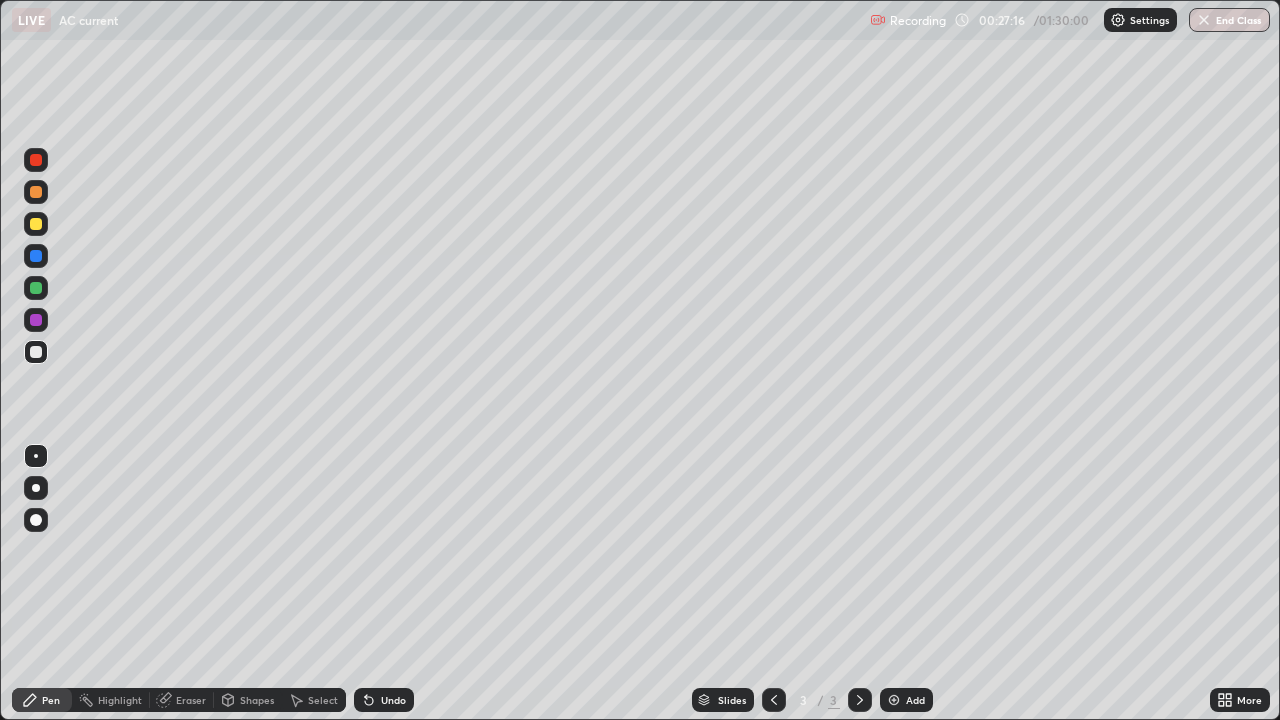 click on "Undo" at bounding box center (393, 700) 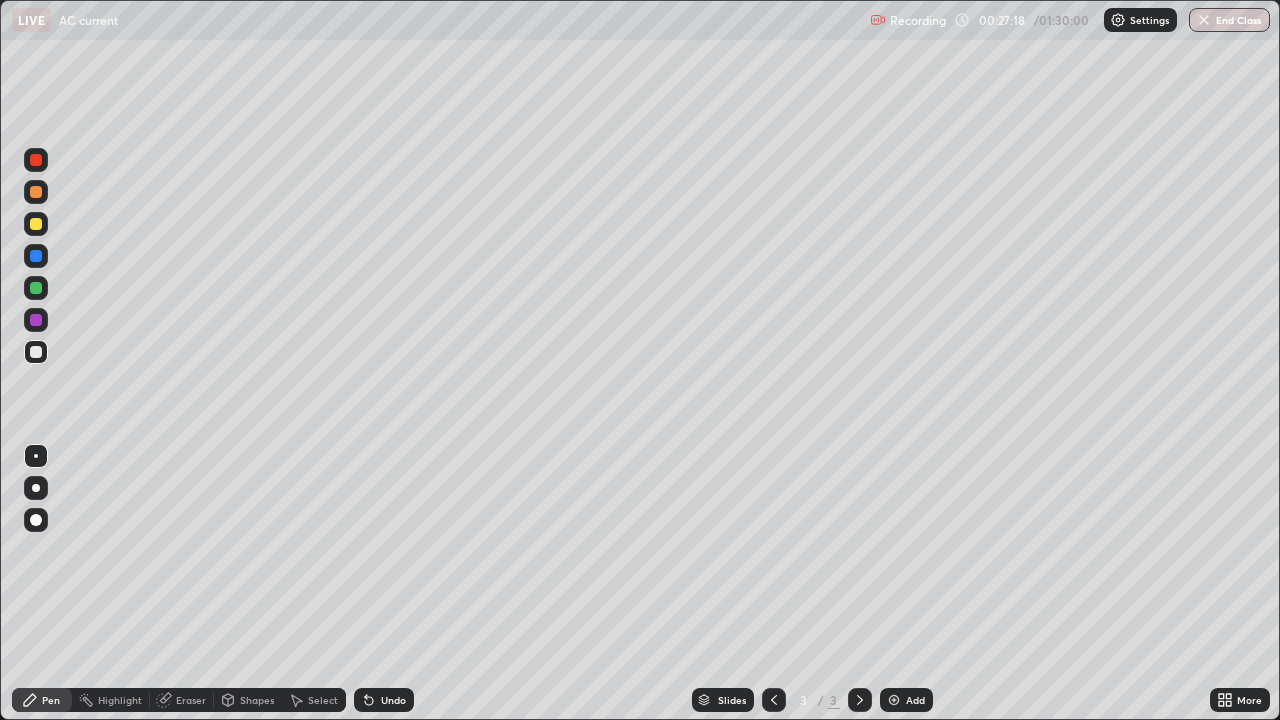 click on "Add" at bounding box center (906, 700) 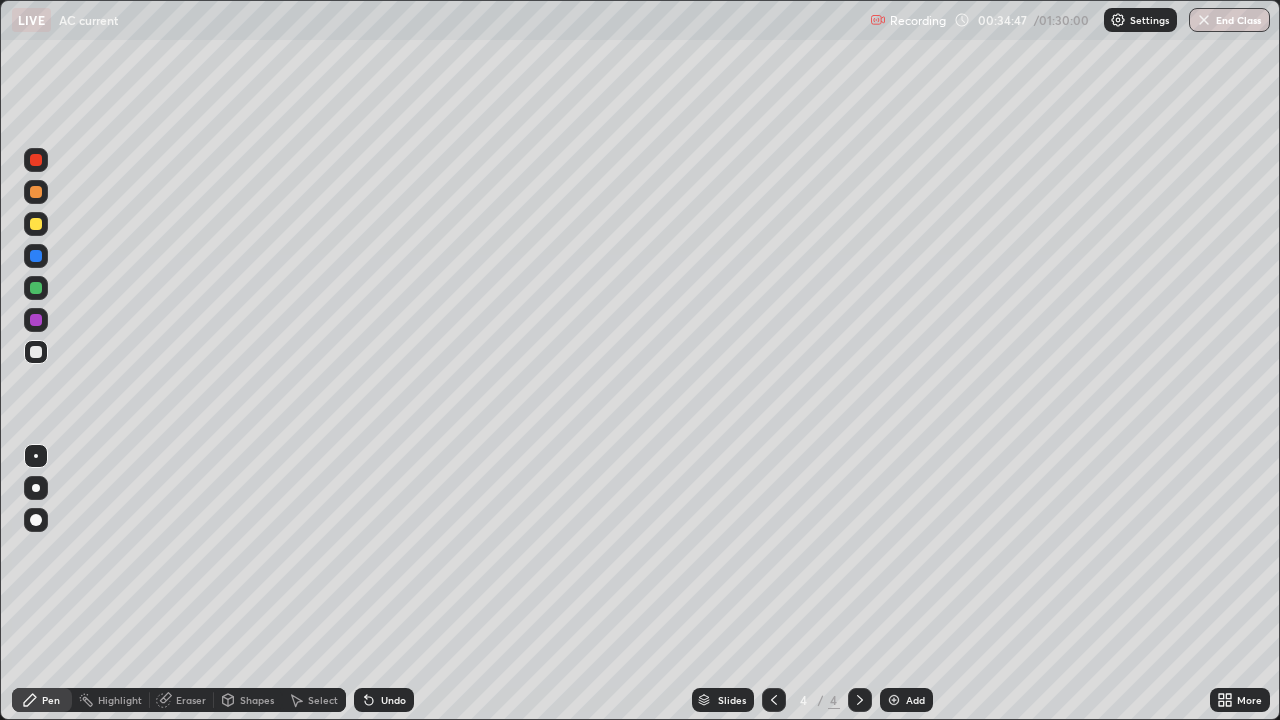 click on "Add" at bounding box center [915, 700] 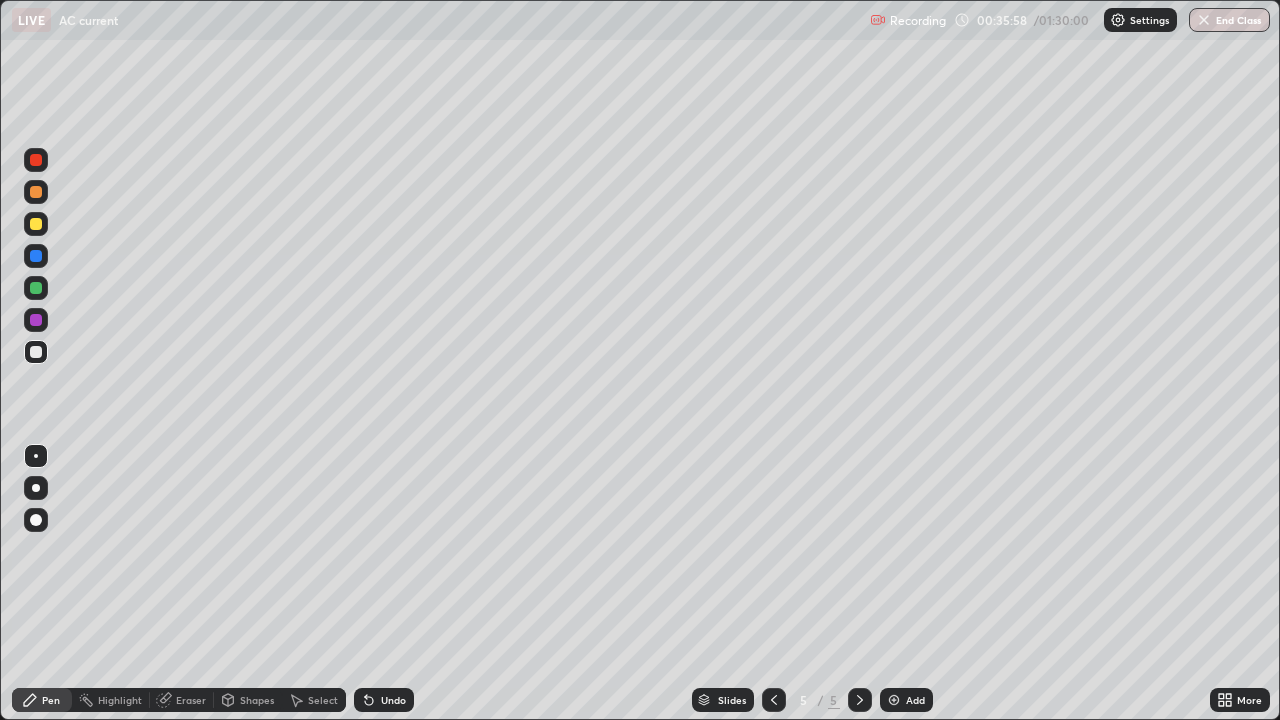 click on "Undo" at bounding box center [393, 700] 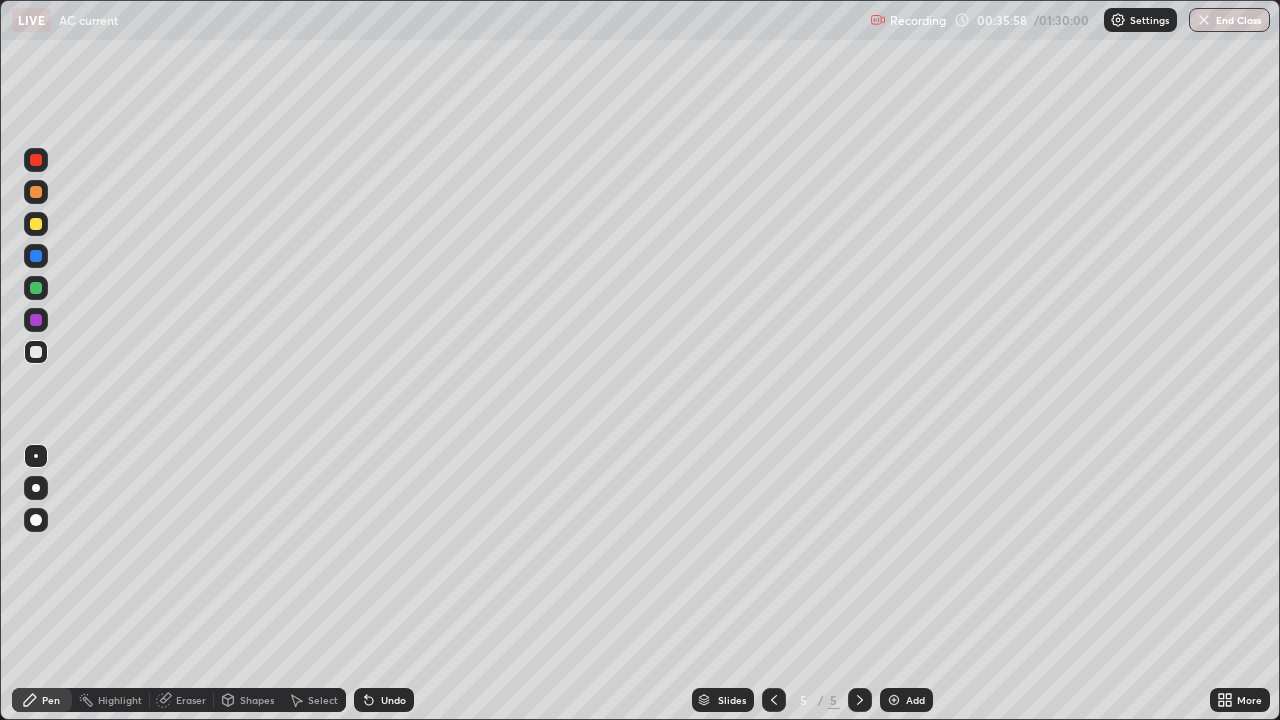 click on "Undo" at bounding box center (393, 700) 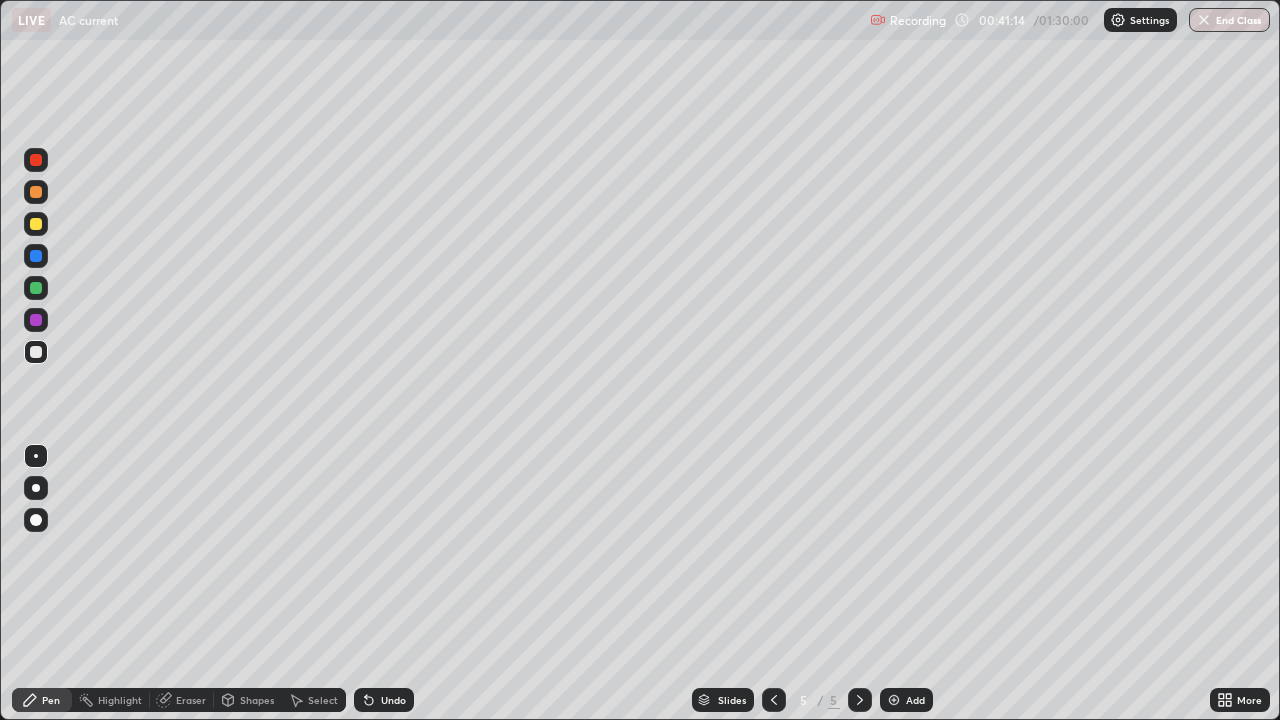 click on "Eraser" at bounding box center [191, 700] 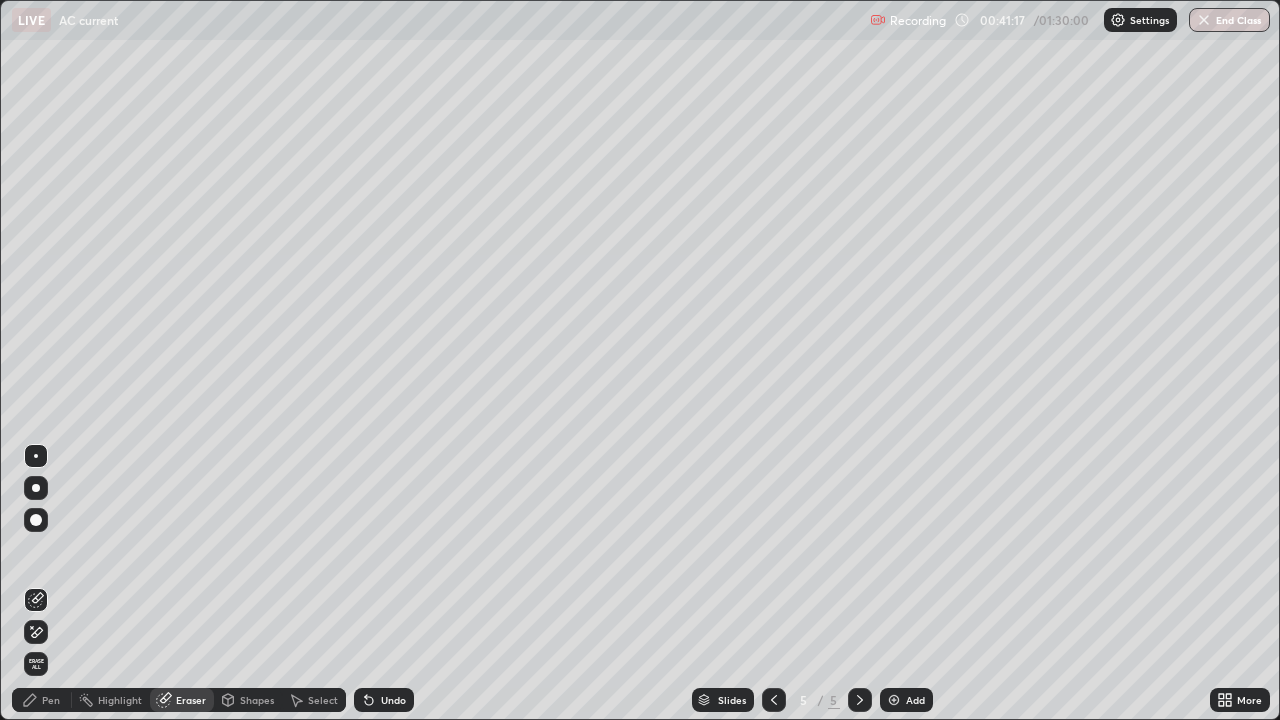 click on "Pen" at bounding box center (51, 700) 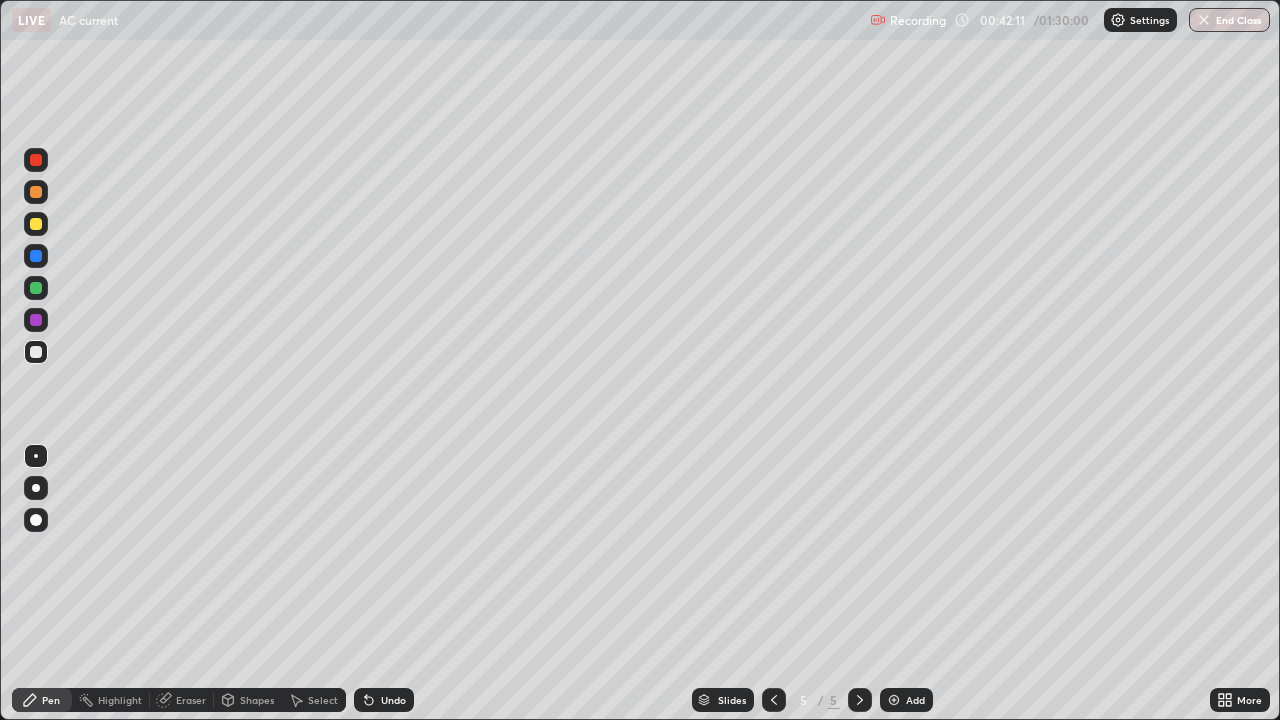 click on "Undo" at bounding box center (393, 700) 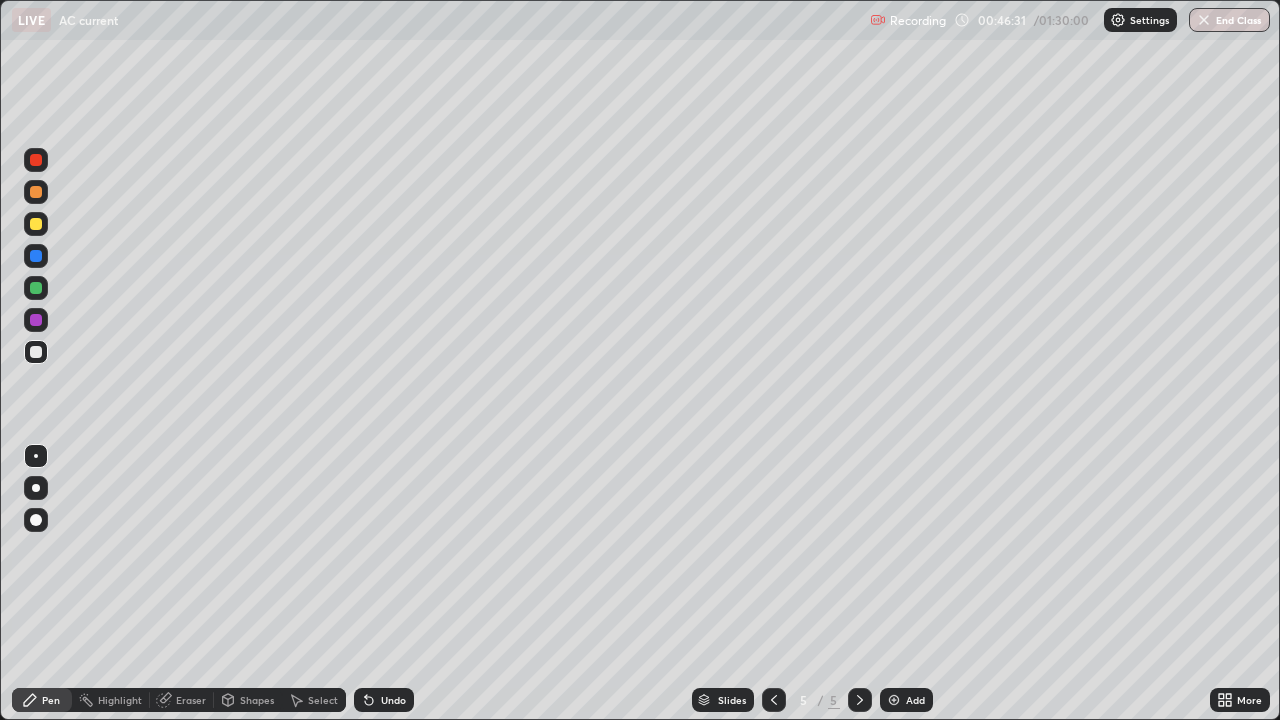 click on "Add" at bounding box center (906, 700) 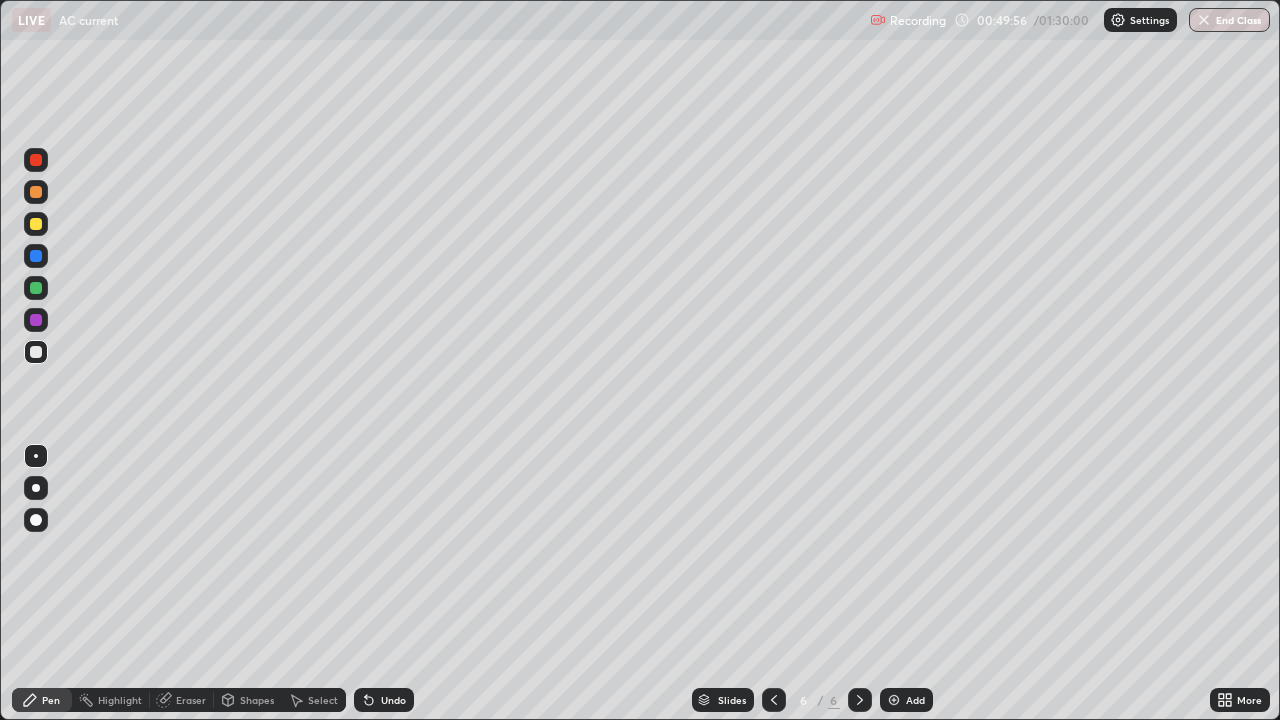 click on "Undo" at bounding box center (393, 700) 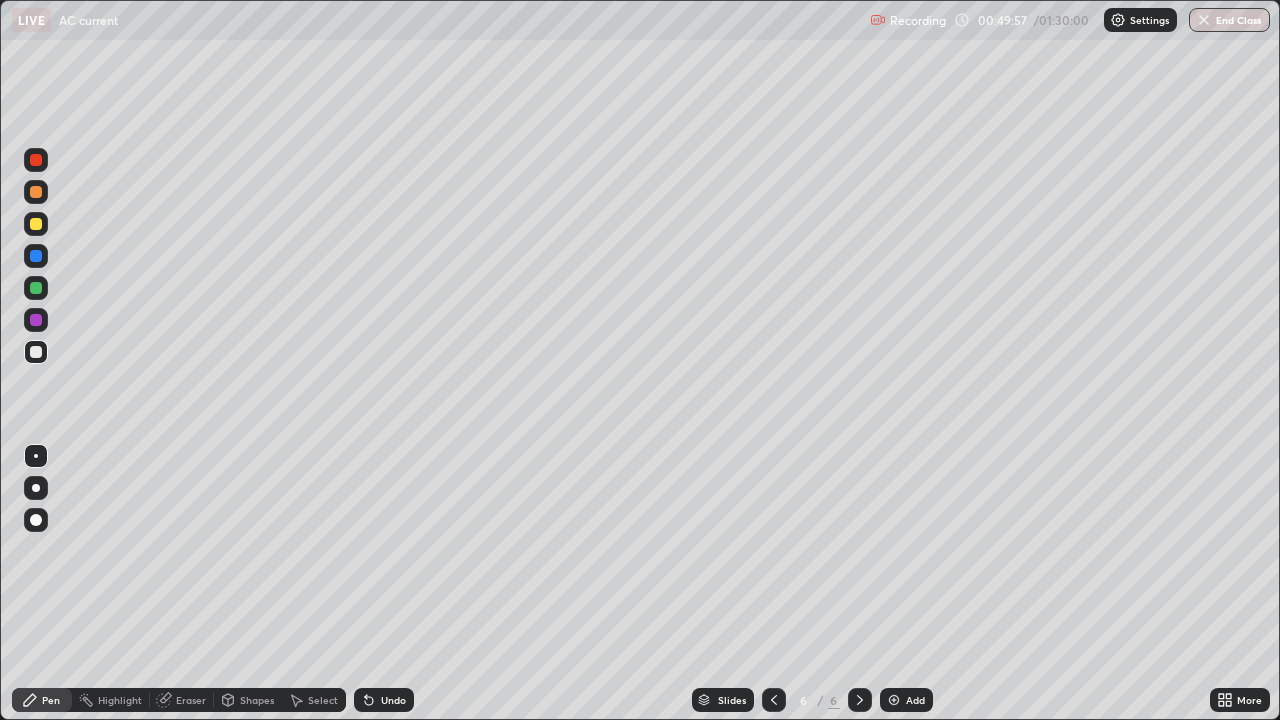 click on "Undo" at bounding box center [384, 700] 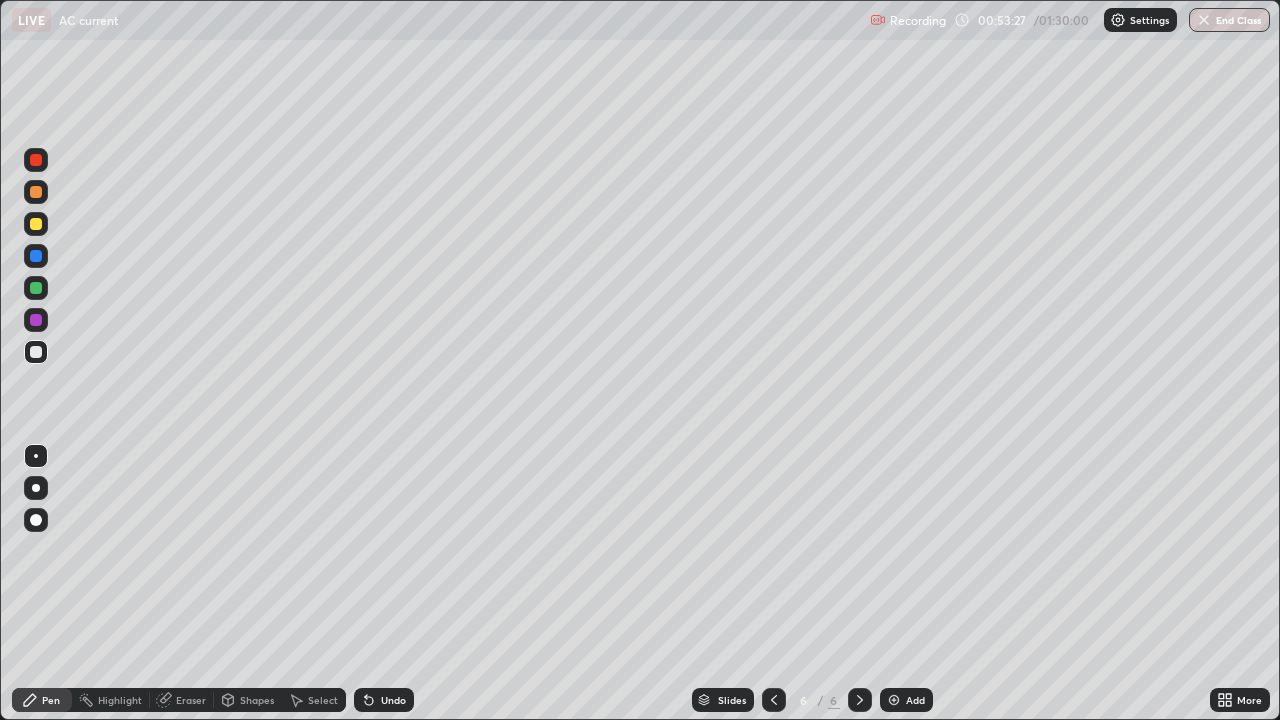 click on "Undo" at bounding box center [384, 700] 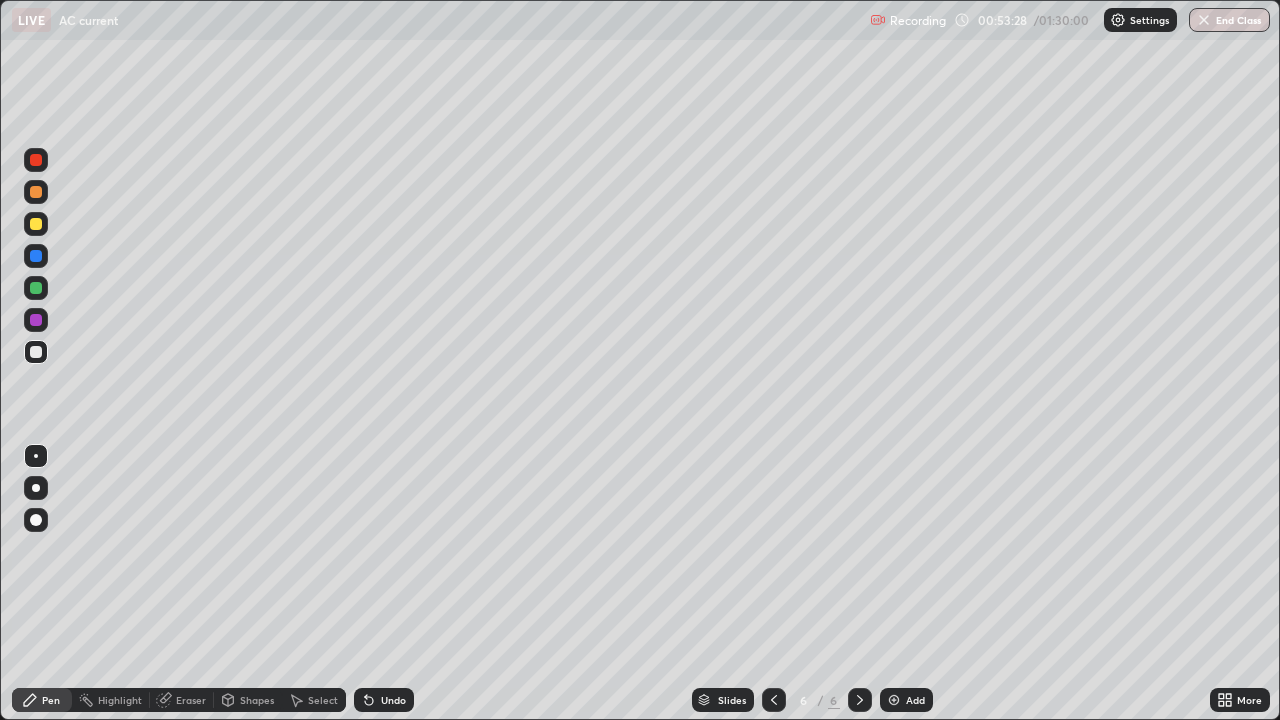 click on "Undo" at bounding box center (384, 700) 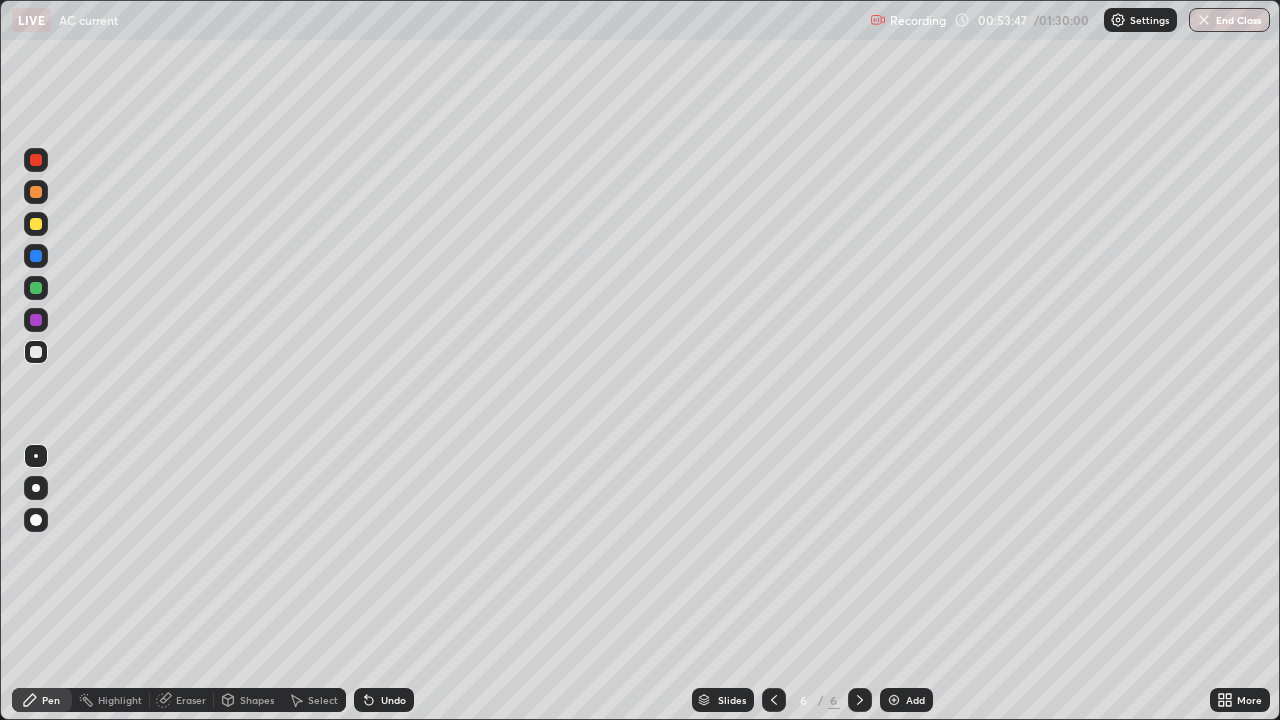 click on "Eraser" at bounding box center [191, 700] 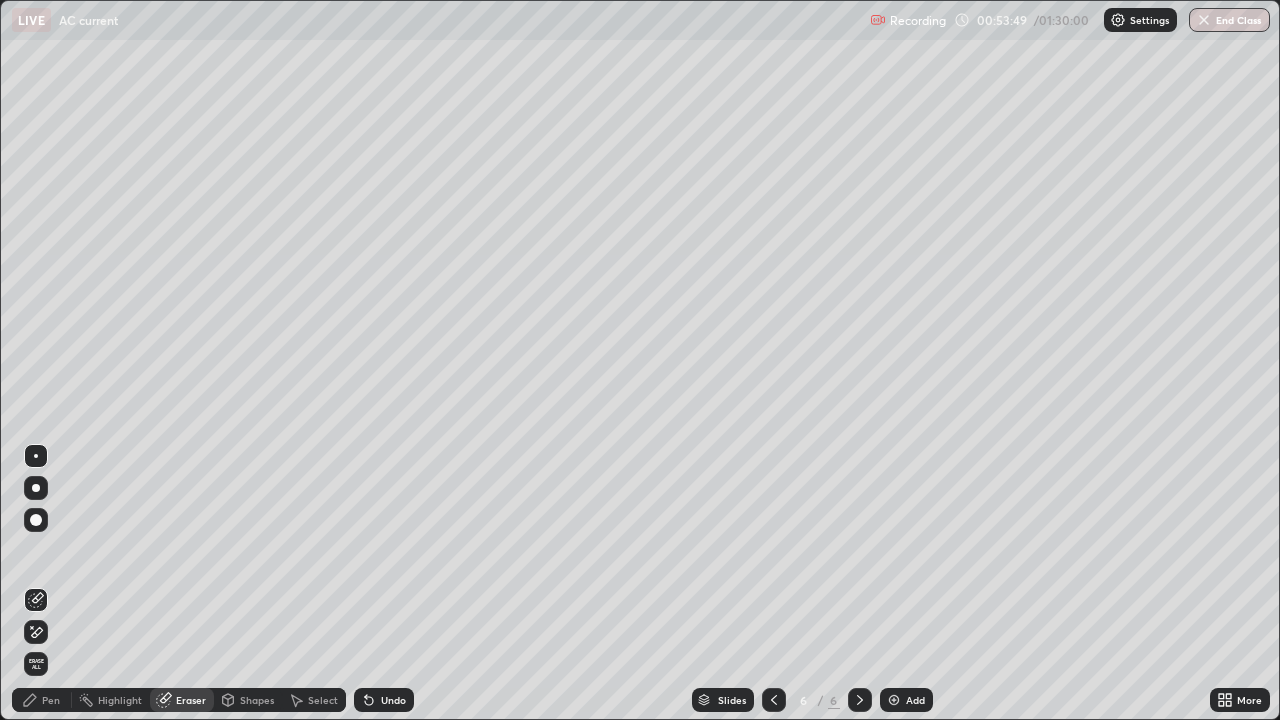 click on "Pen" at bounding box center (51, 700) 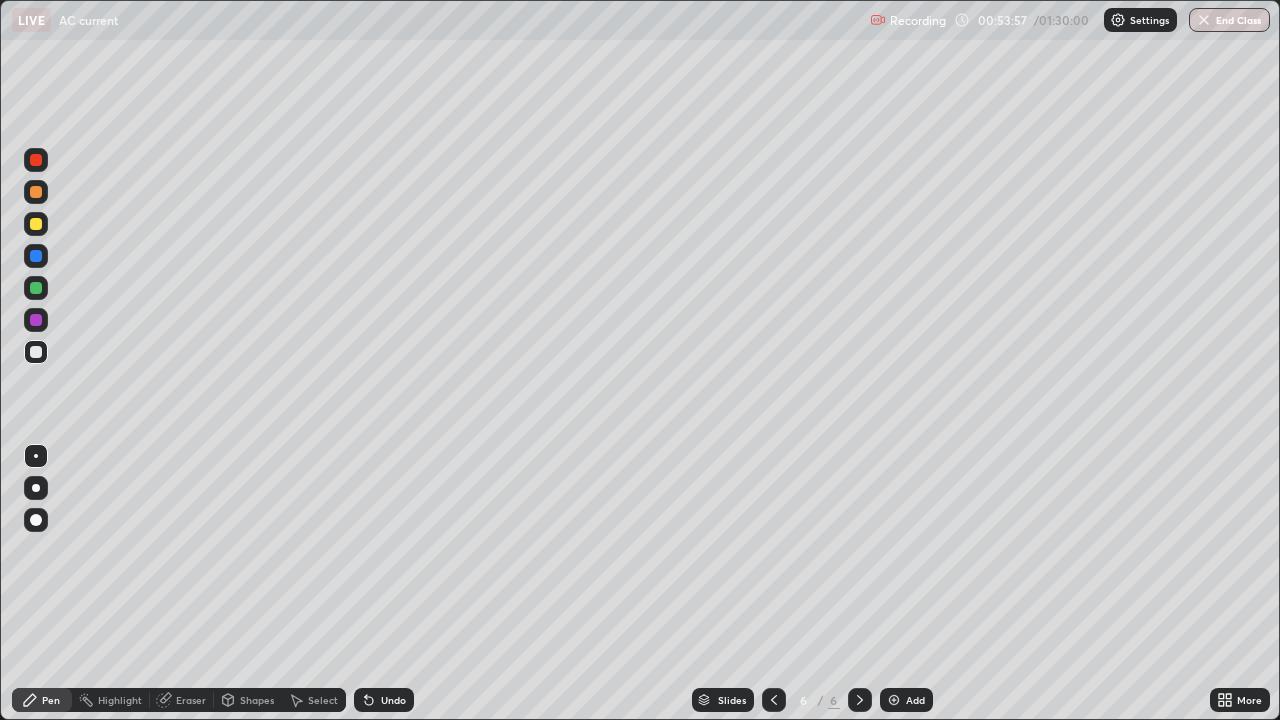 click on "Undo" at bounding box center (393, 700) 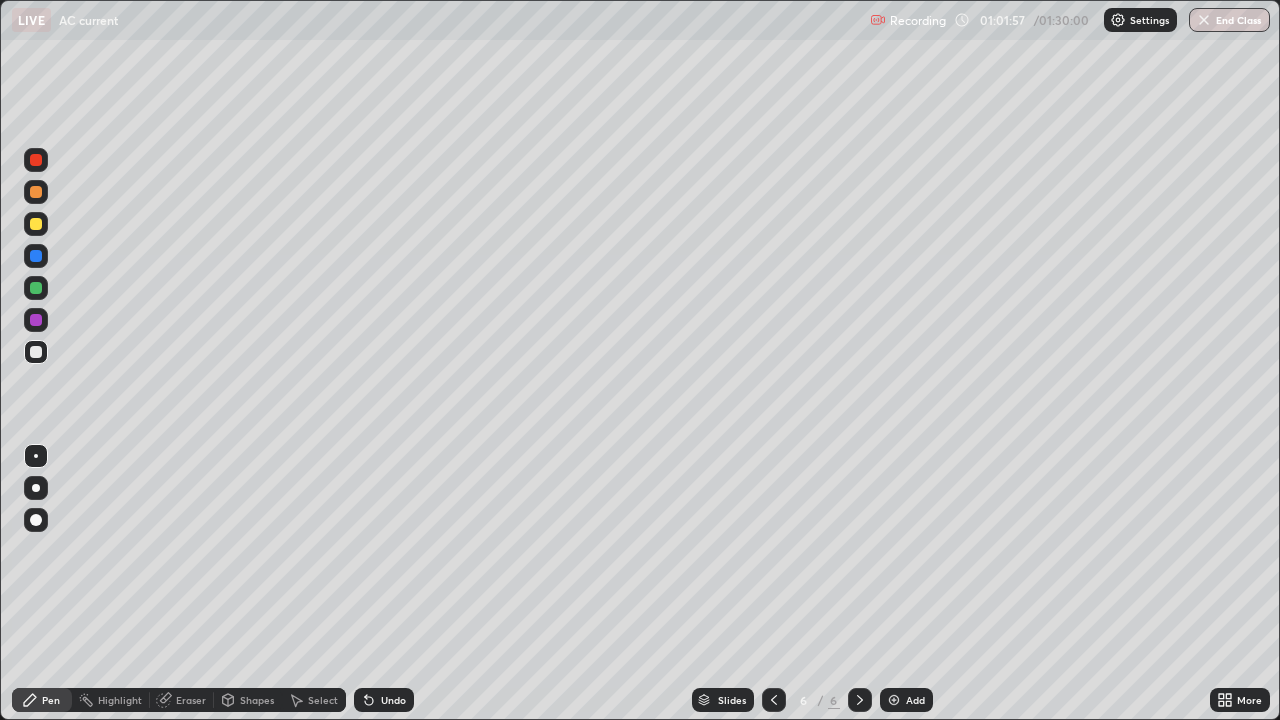 click at bounding box center [894, 700] 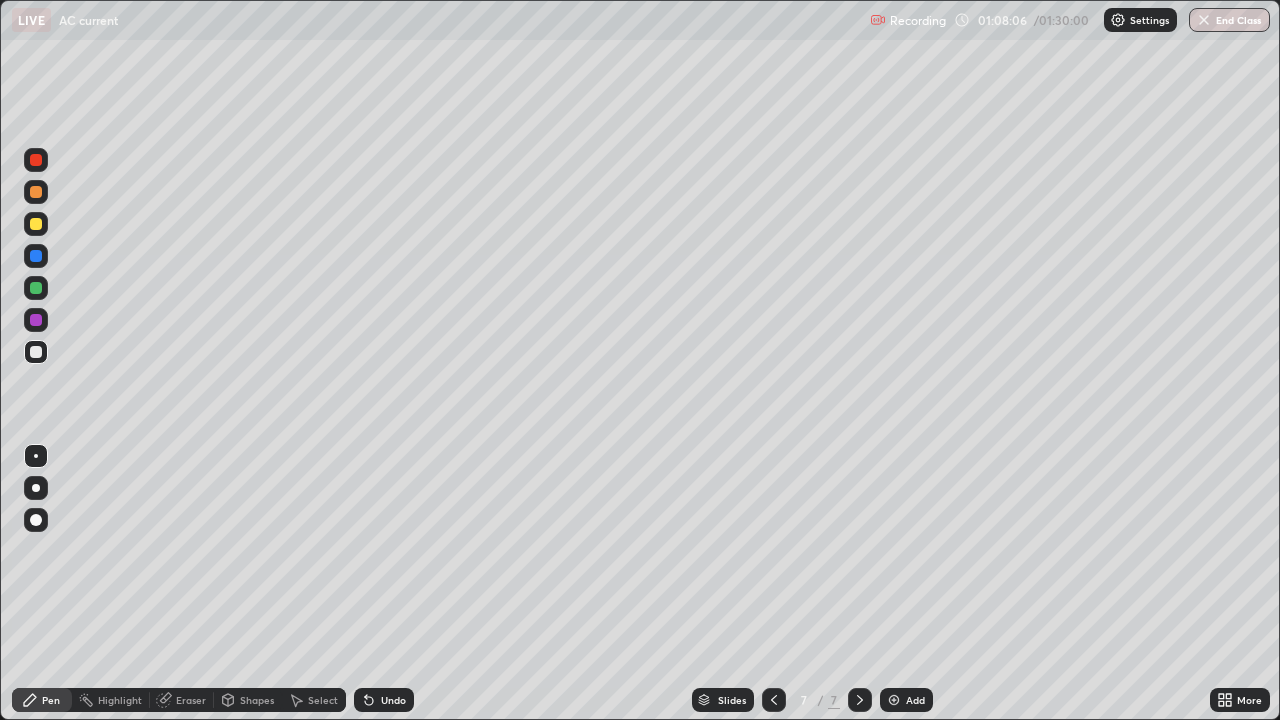 click on "Eraser" at bounding box center (191, 700) 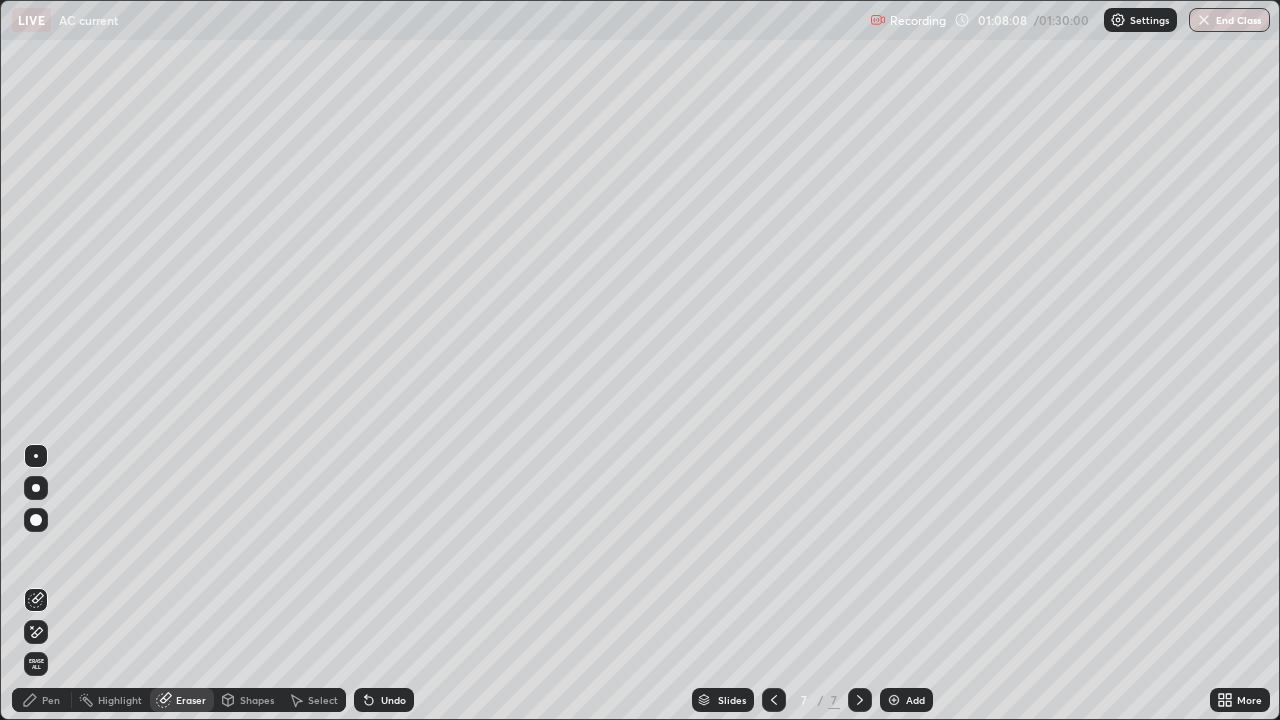 click on "Pen" at bounding box center (51, 700) 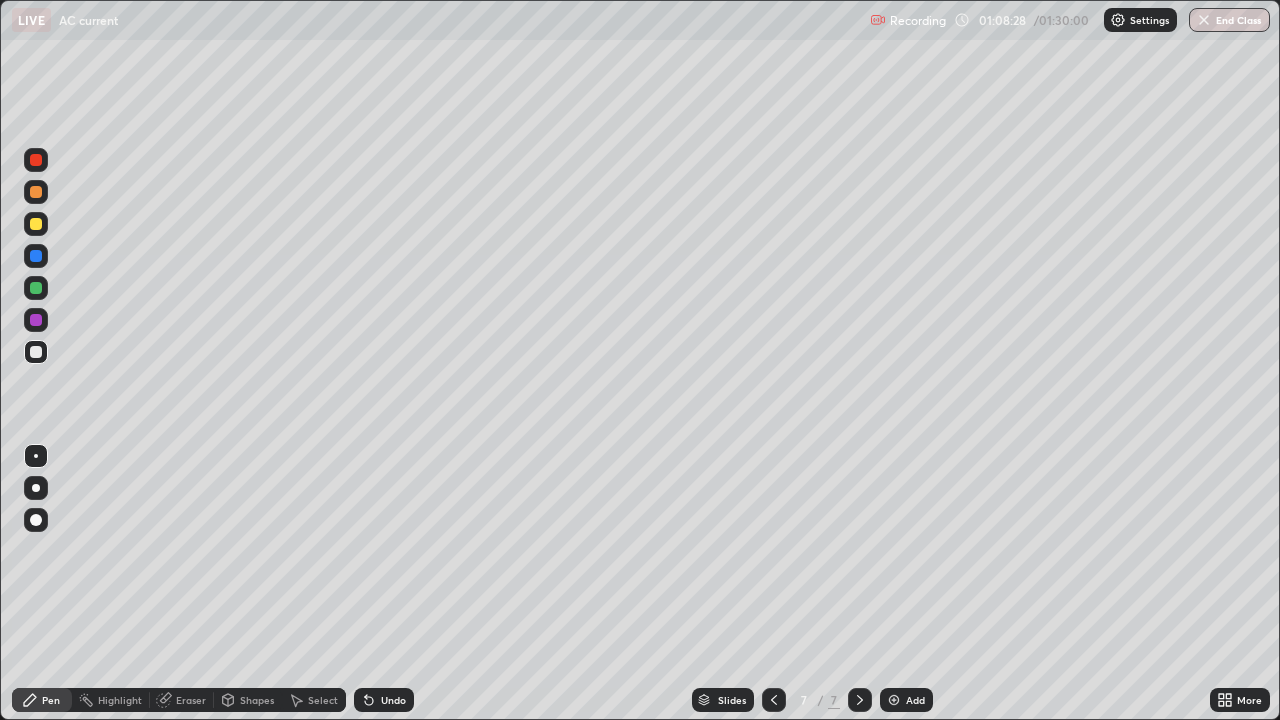 click on "Undo" at bounding box center (393, 700) 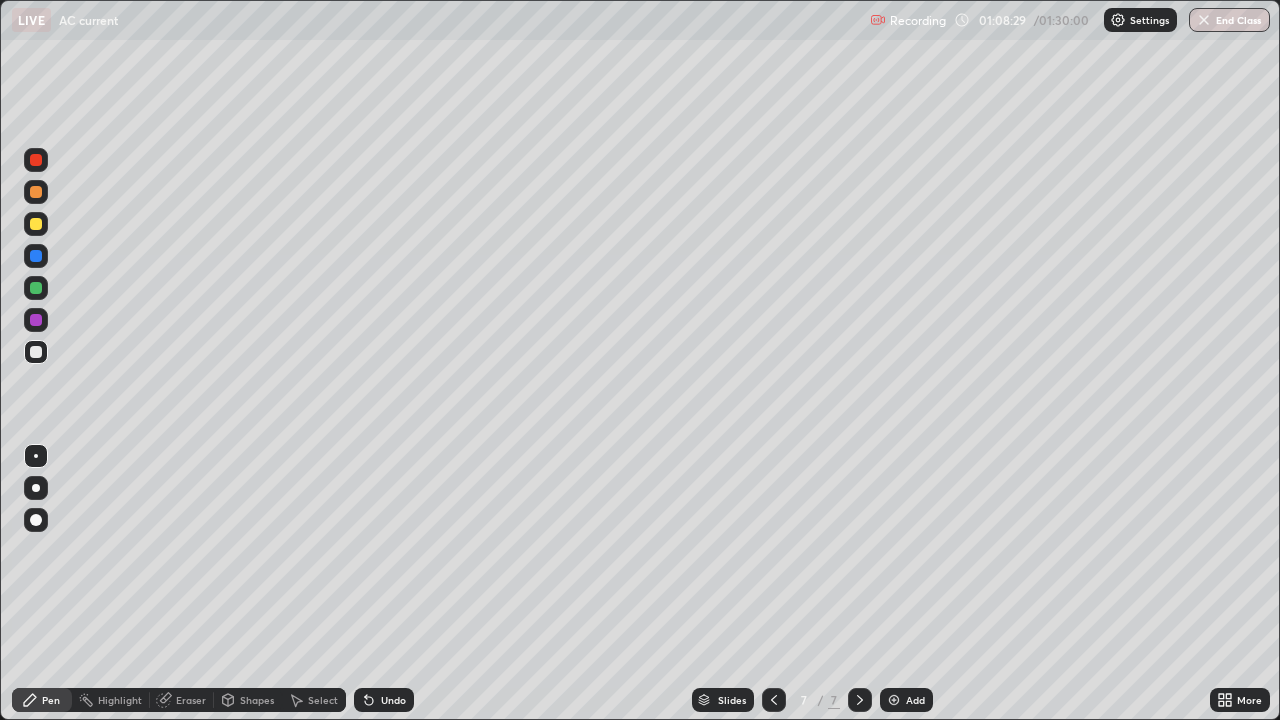 click on "Undo" at bounding box center [393, 700] 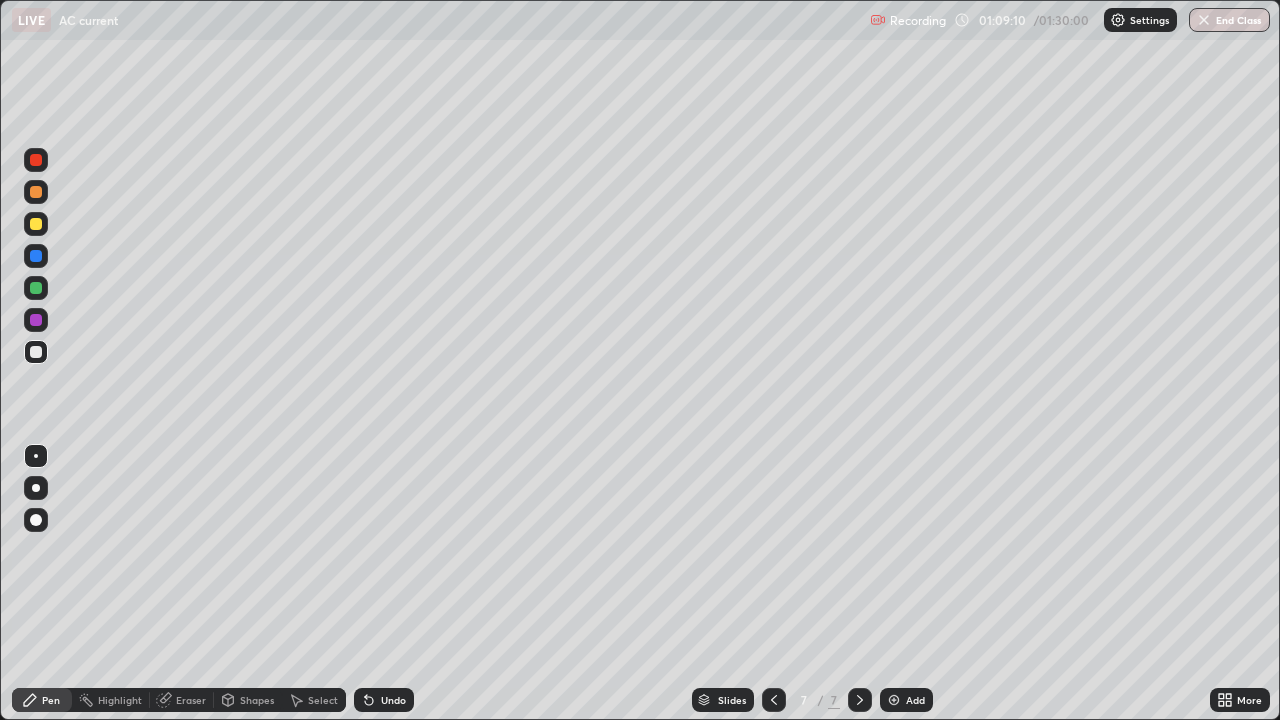 click on "Undo" at bounding box center [384, 700] 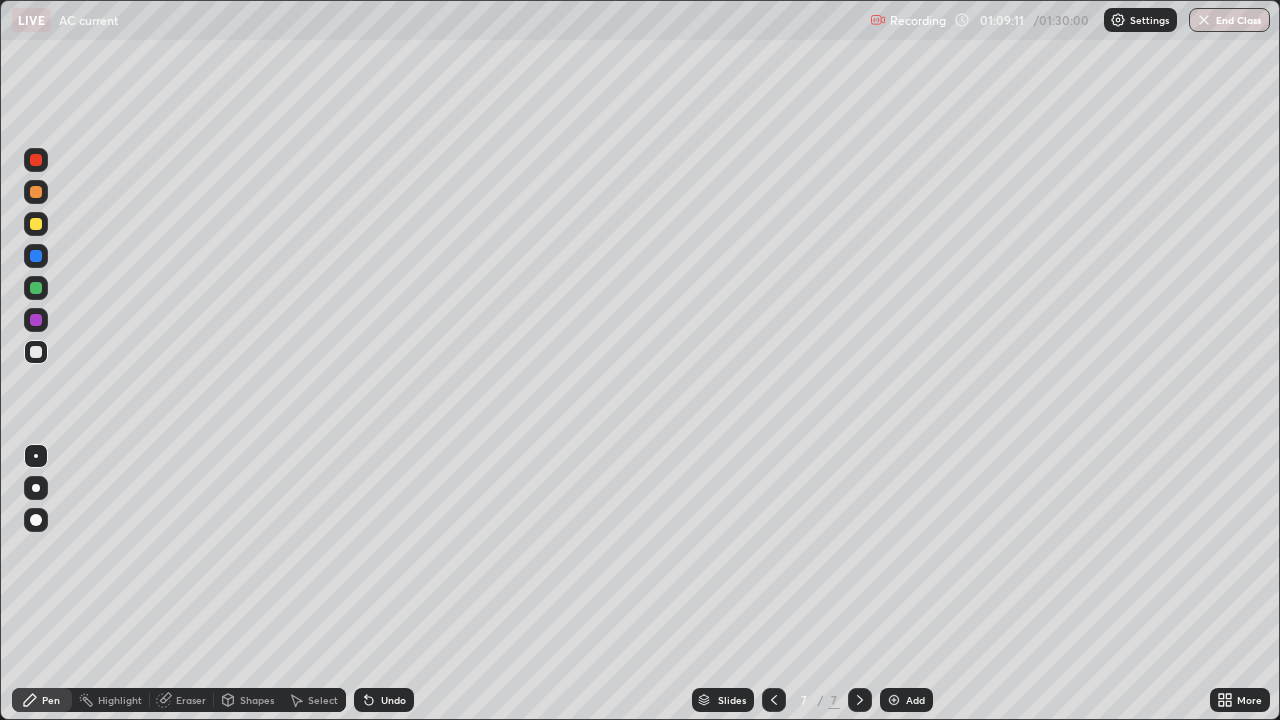 click on "Undo" at bounding box center (393, 700) 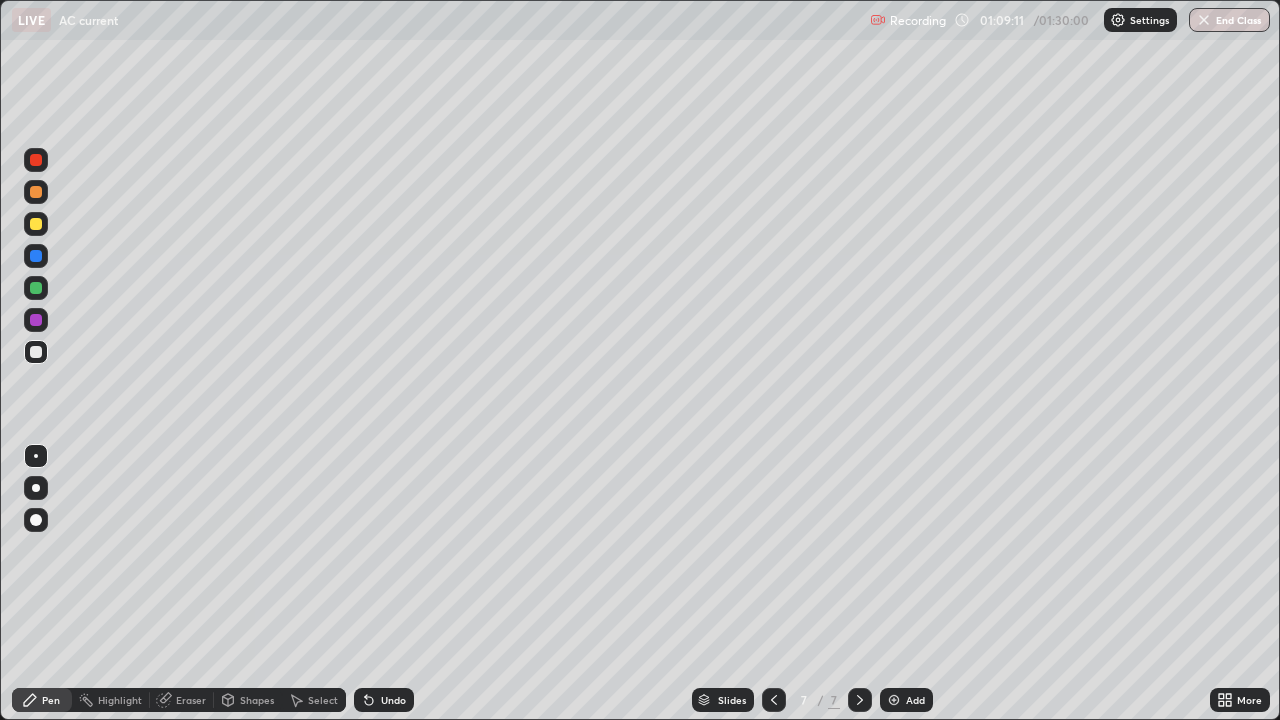 click on "Undo" at bounding box center [393, 700] 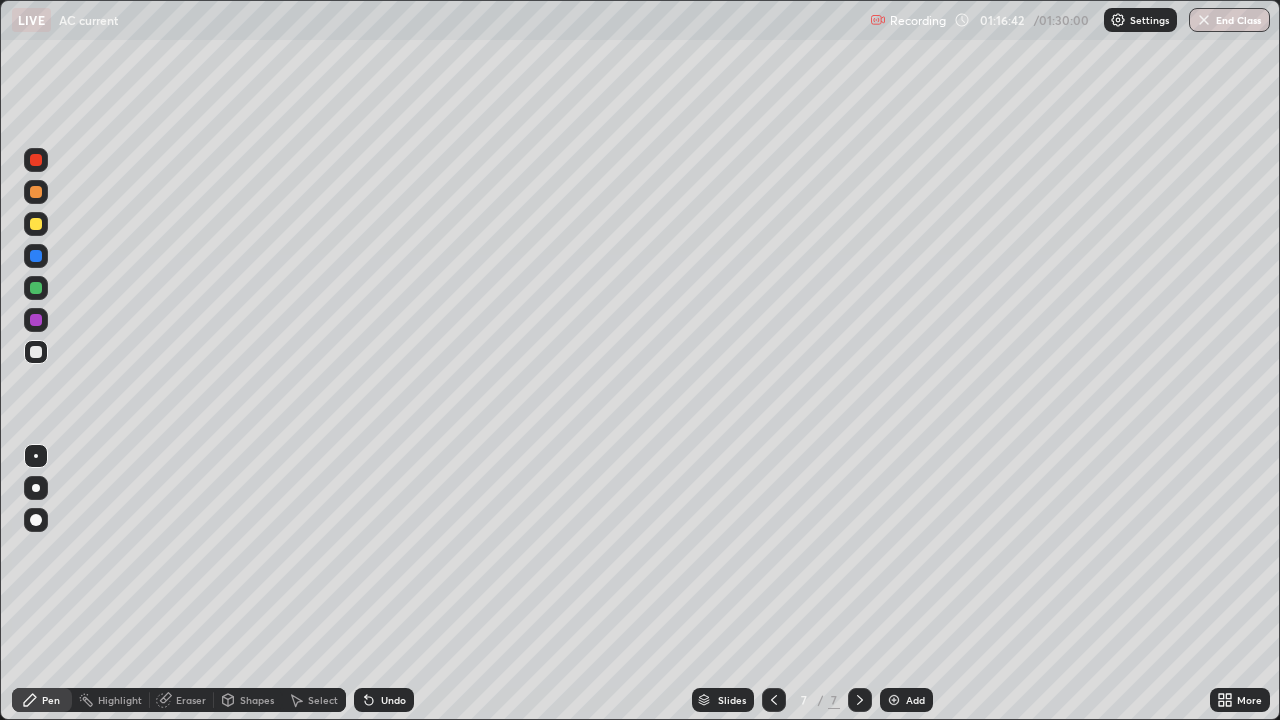 click on "Undo" at bounding box center (393, 700) 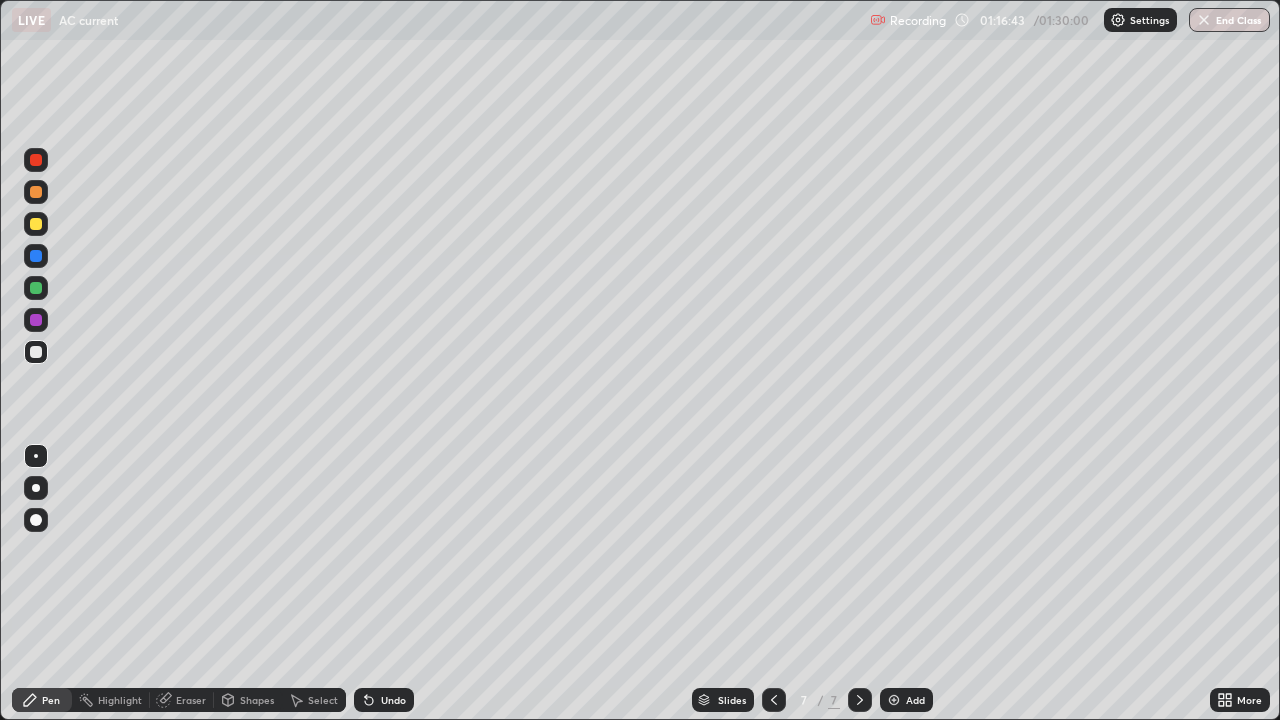 click on "Undo" at bounding box center [393, 700] 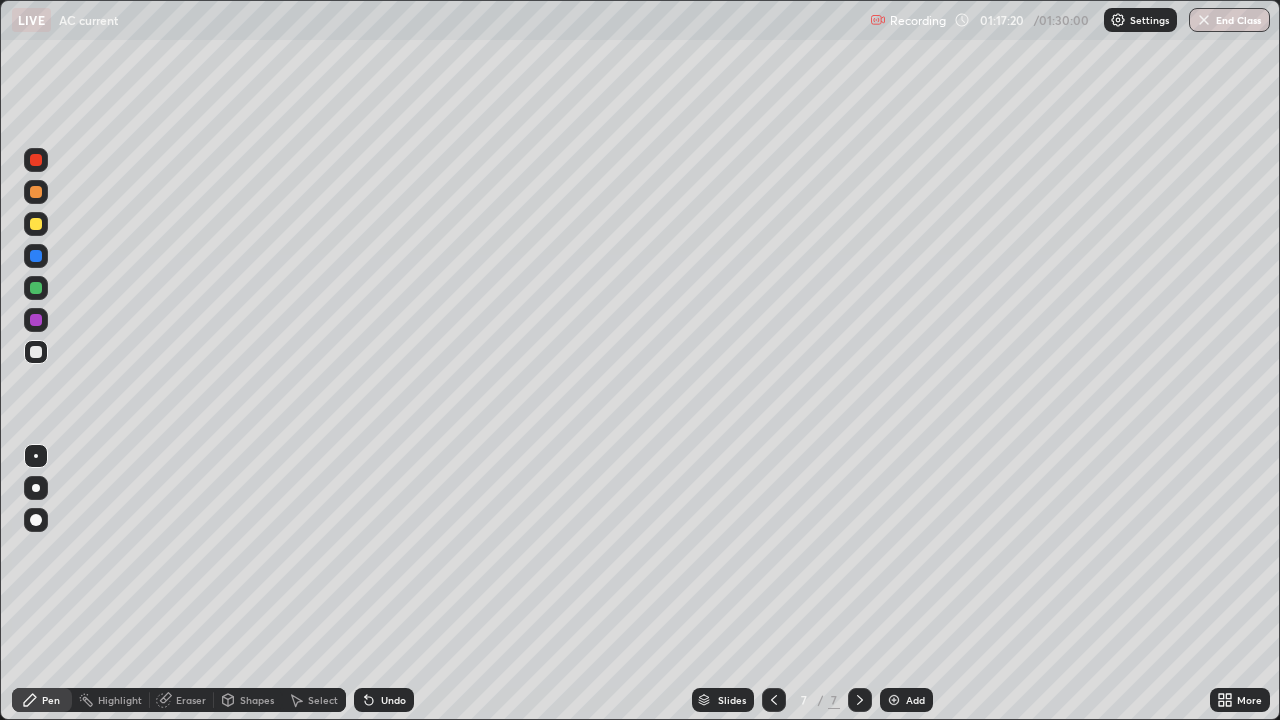 click at bounding box center [894, 700] 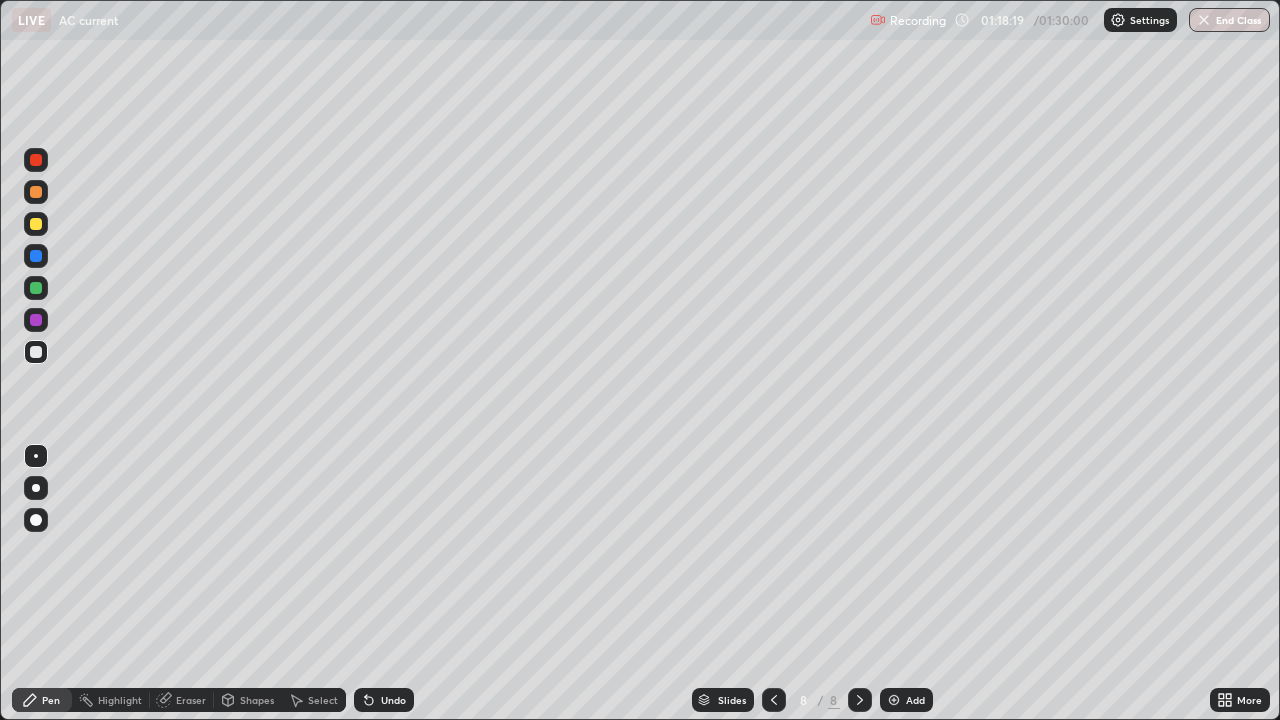click on "Undo" at bounding box center [393, 700] 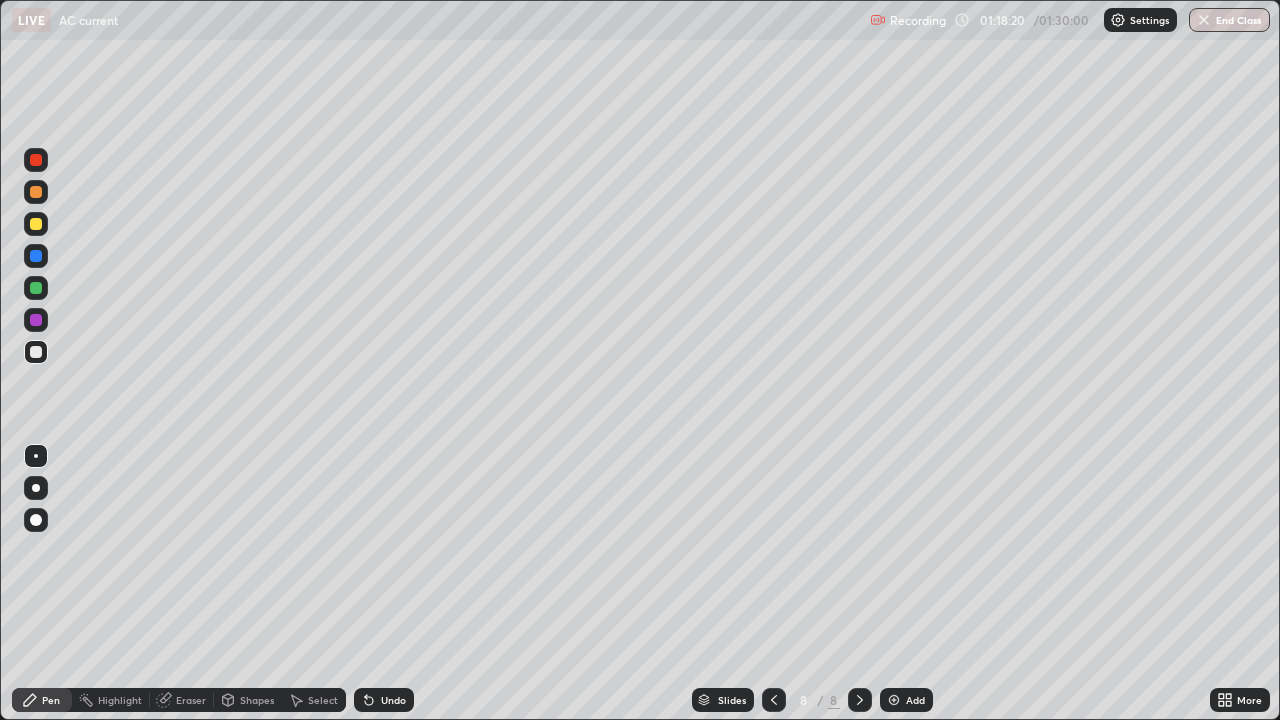 click on "Undo" at bounding box center (384, 700) 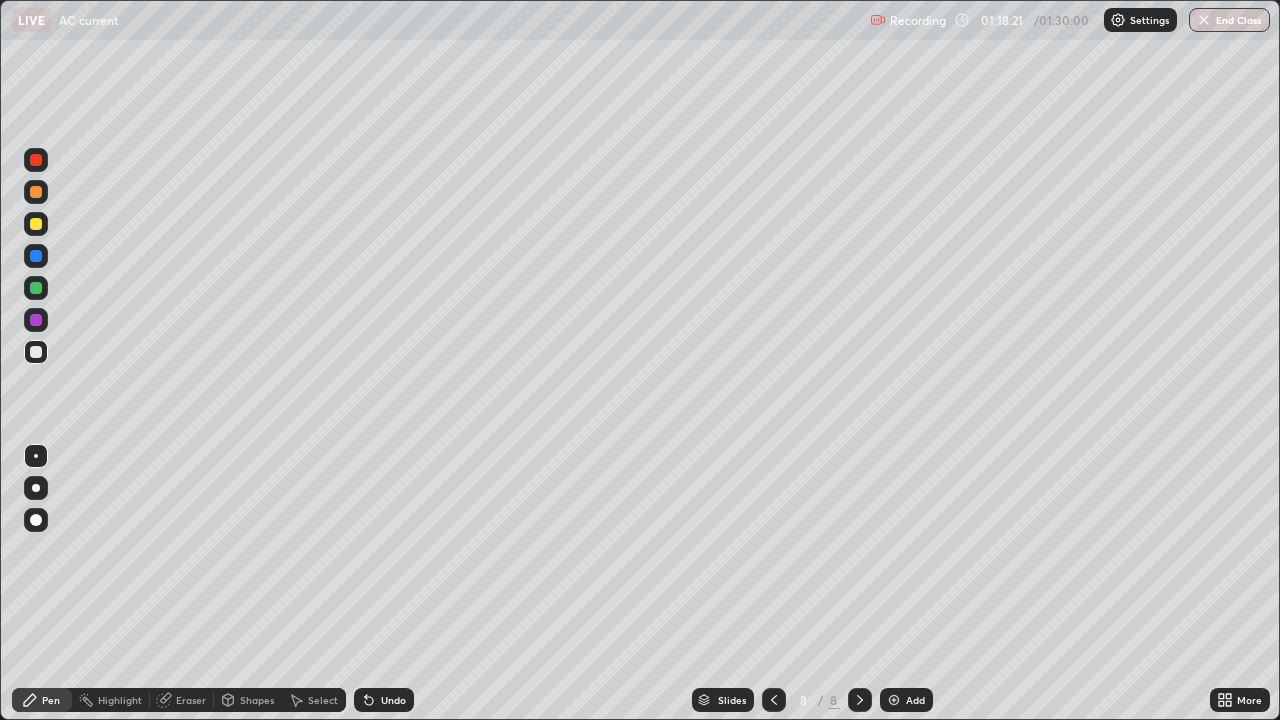 click on "Undo" at bounding box center [384, 700] 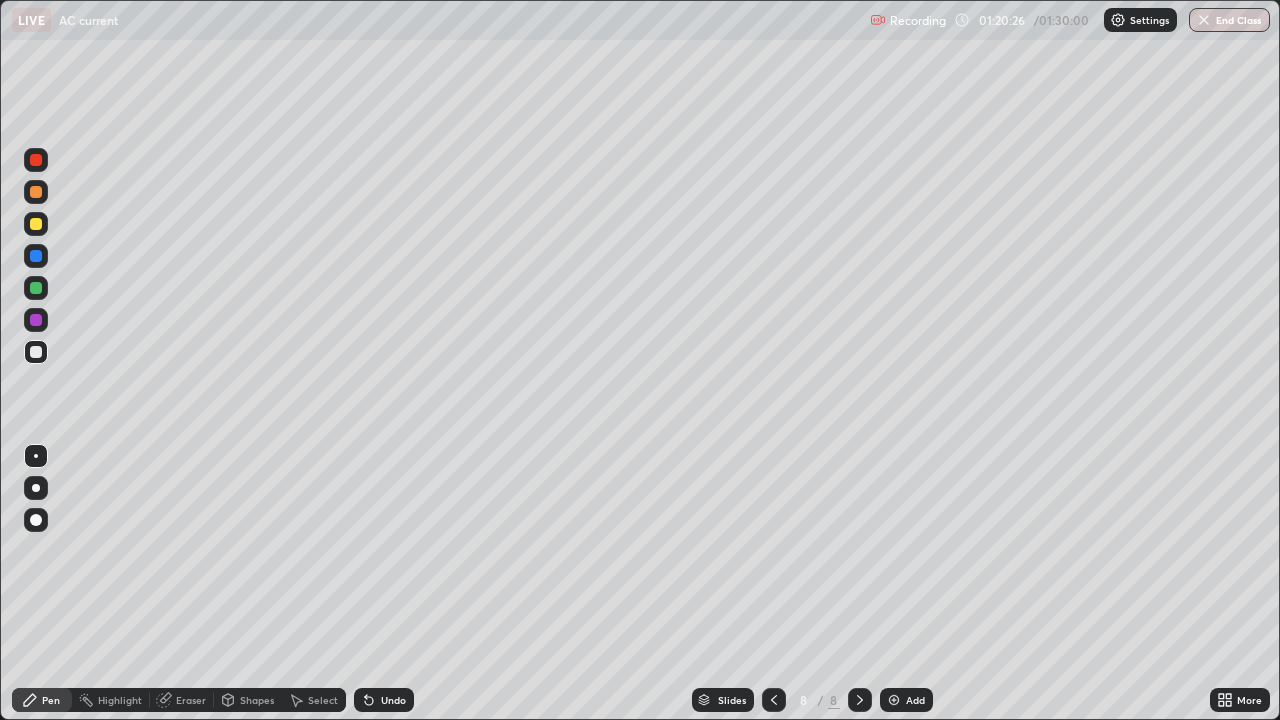 click on "Eraser" at bounding box center (191, 700) 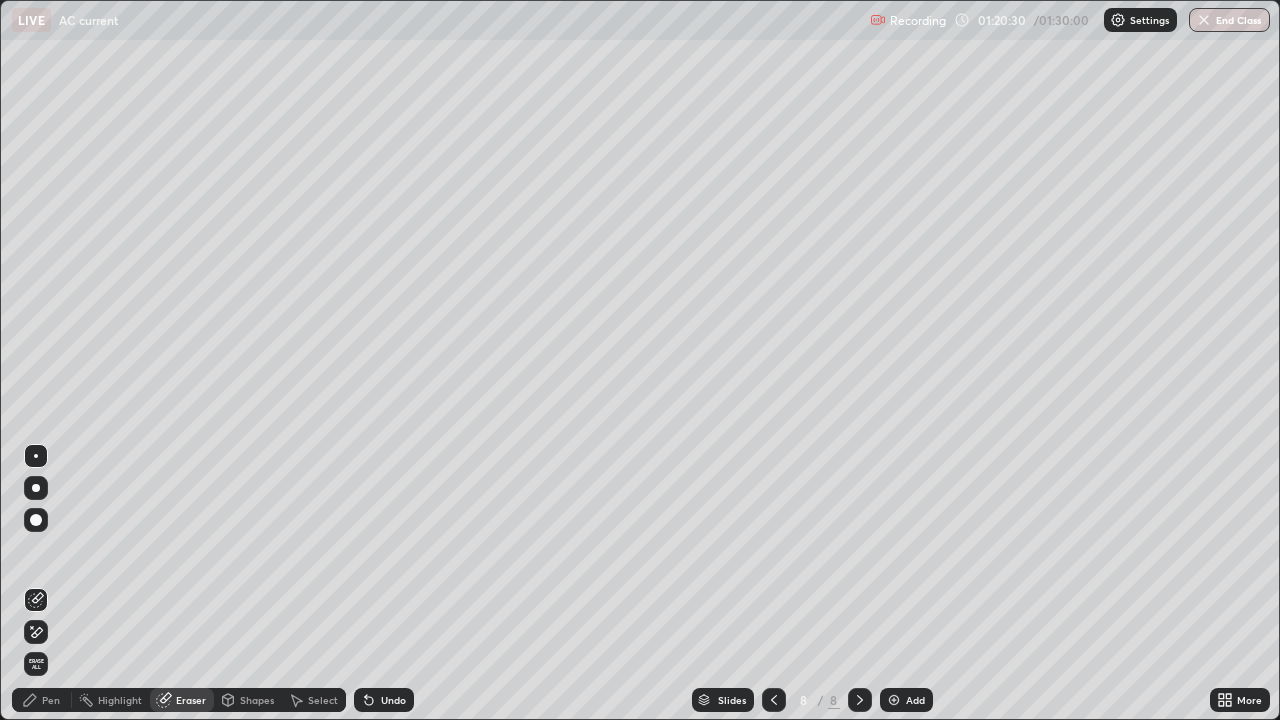 click on "Pen" at bounding box center [51, 700] 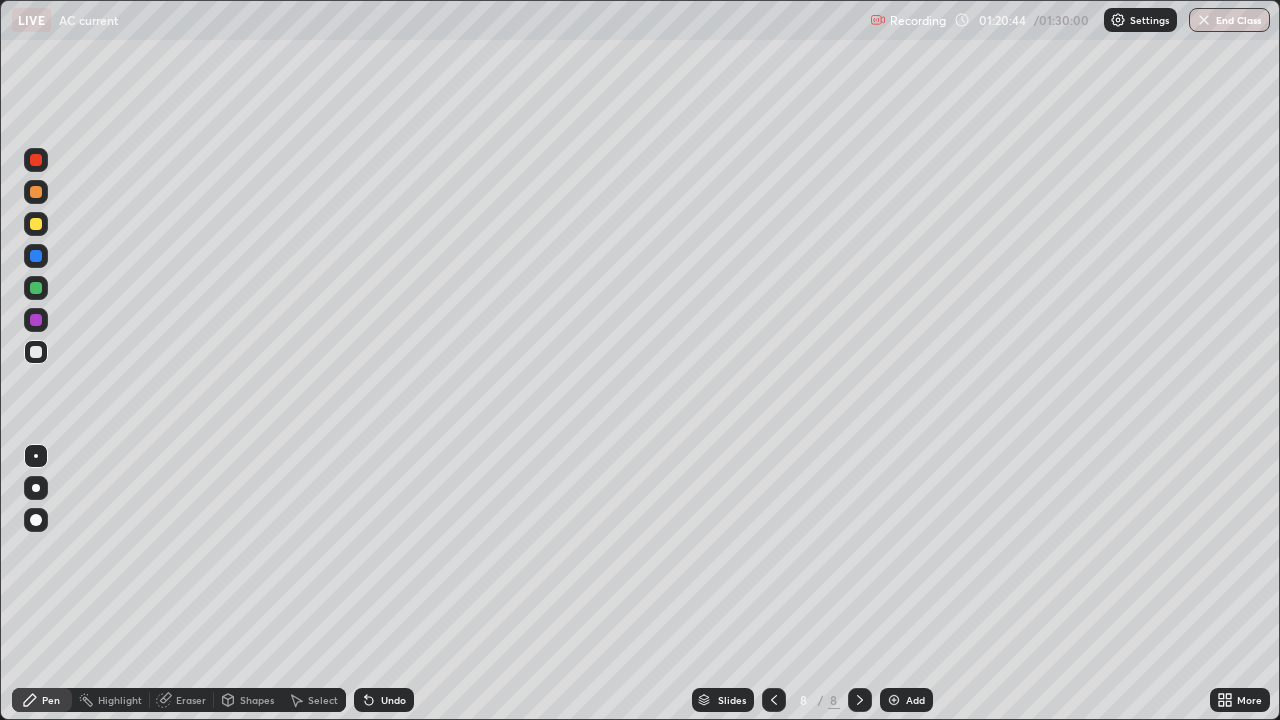 click on "Eraser" at bounding box center (191, 700) 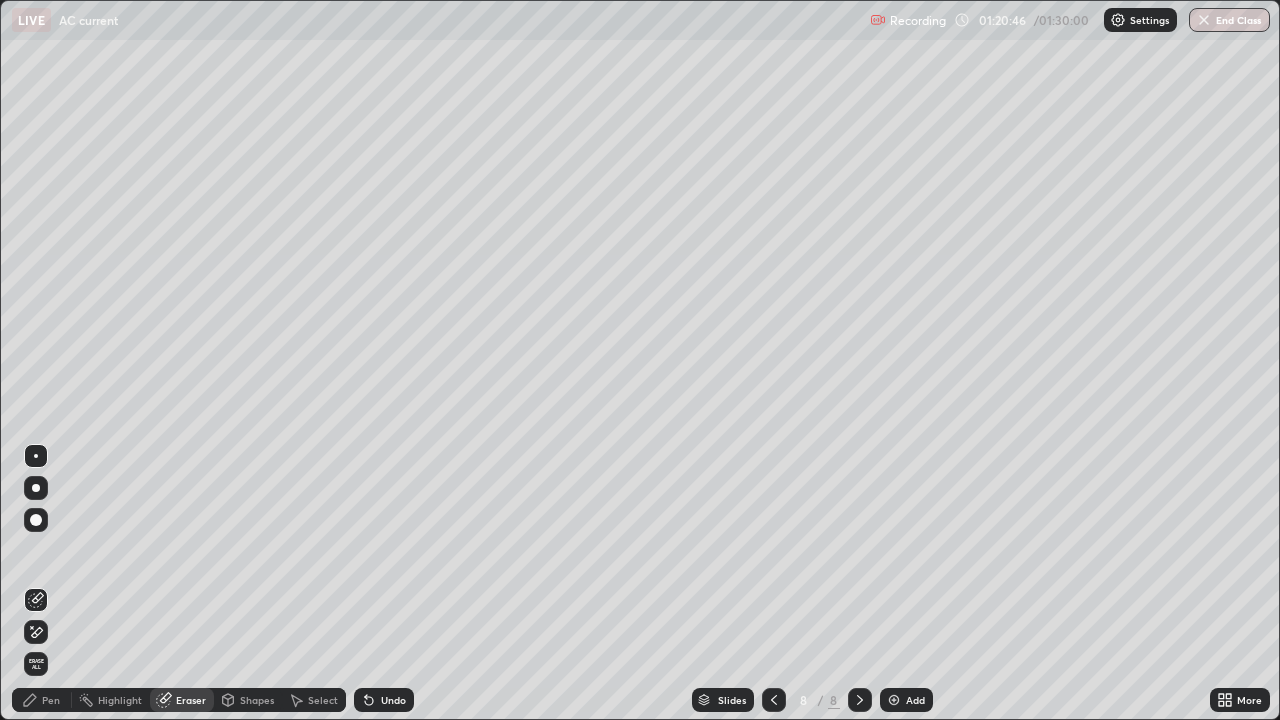 click on "Pen" at bounding box center [42, 700] 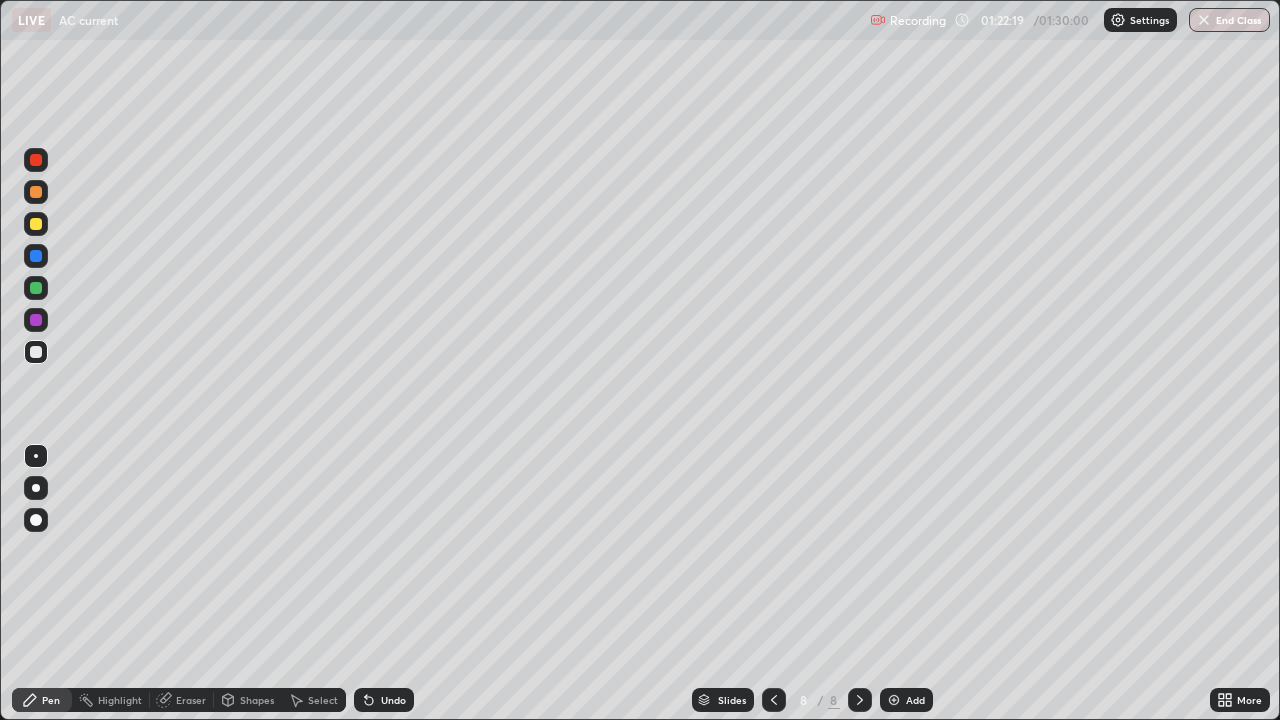 click on "Undo" at bounding box center (384, 700) 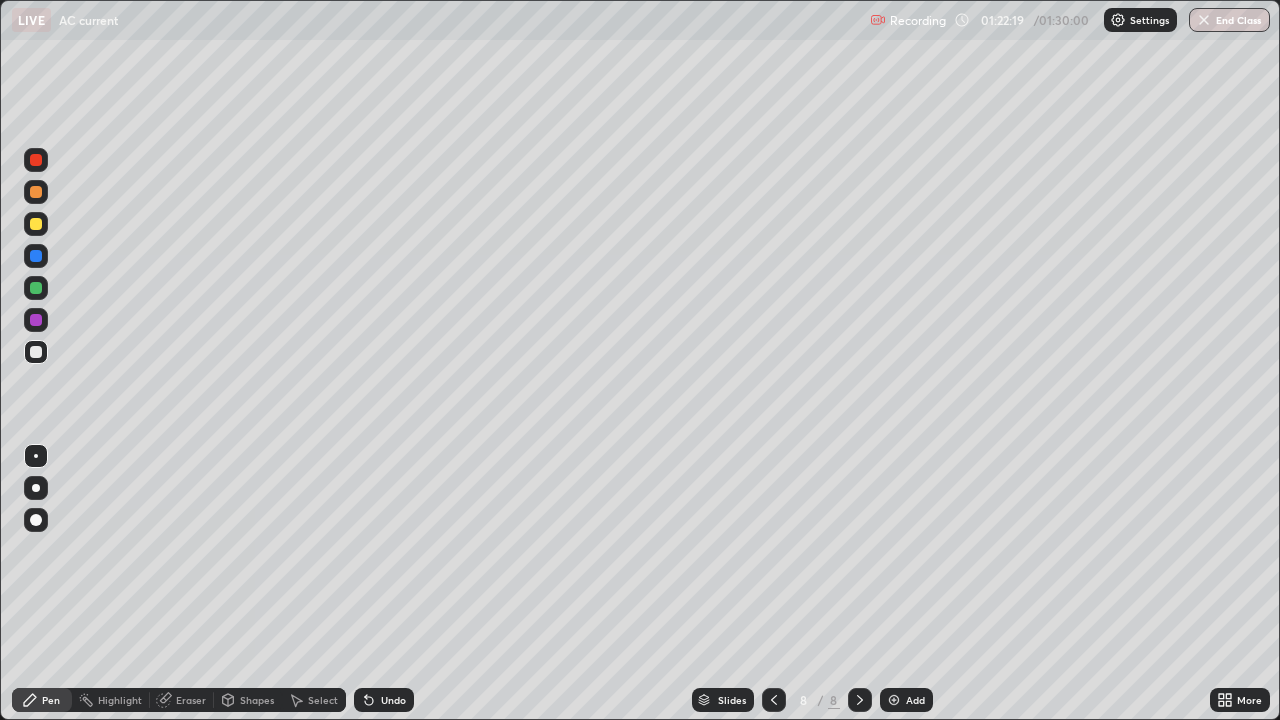 click 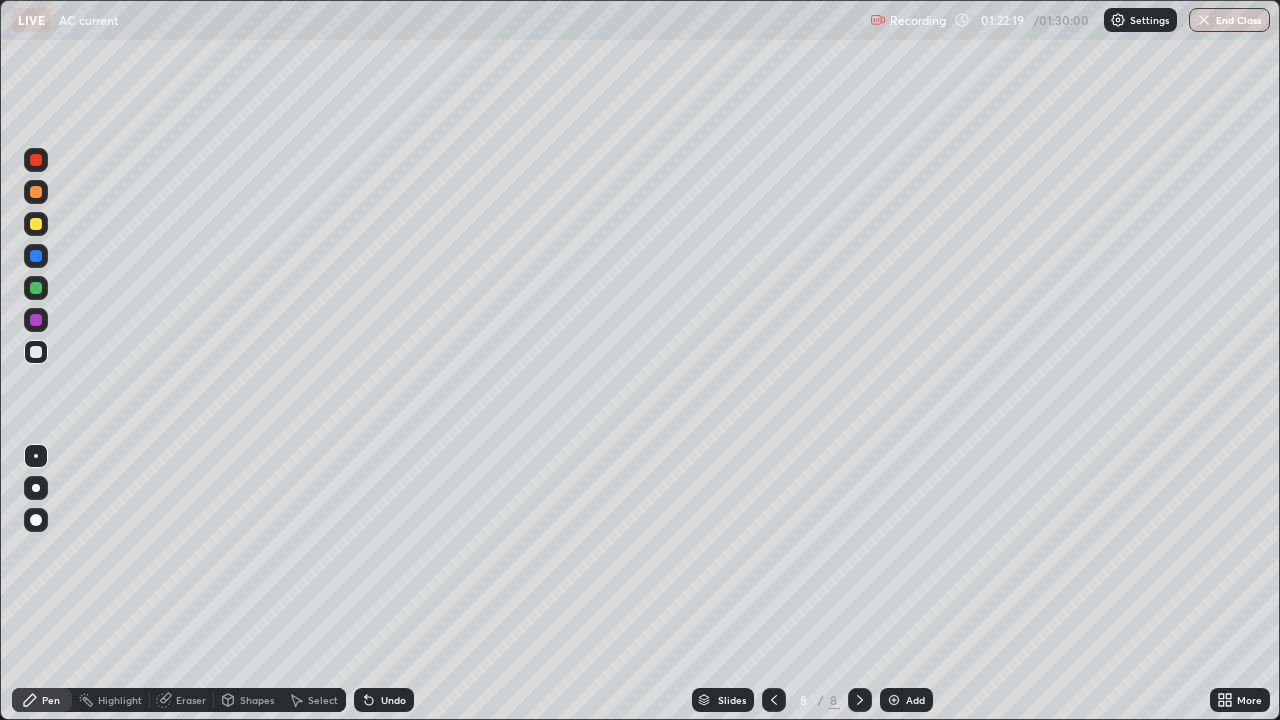 click 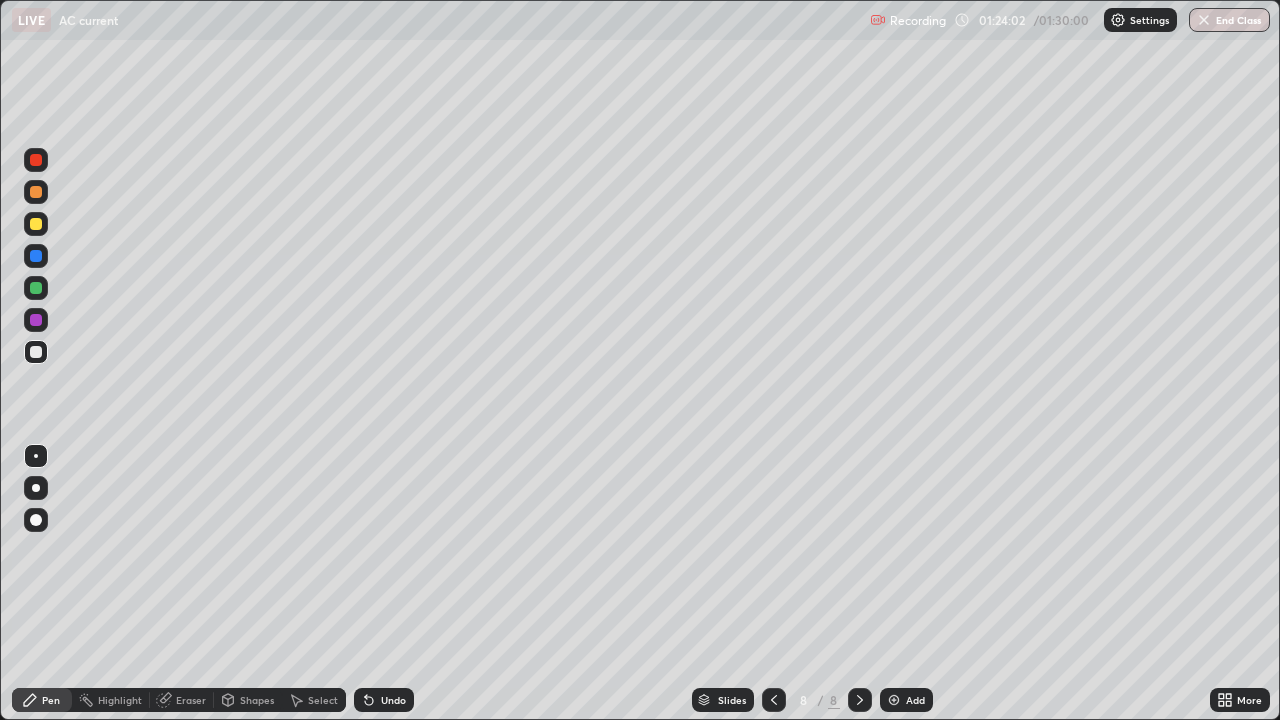 click on "Eraser" at bounding box center (191, 700) 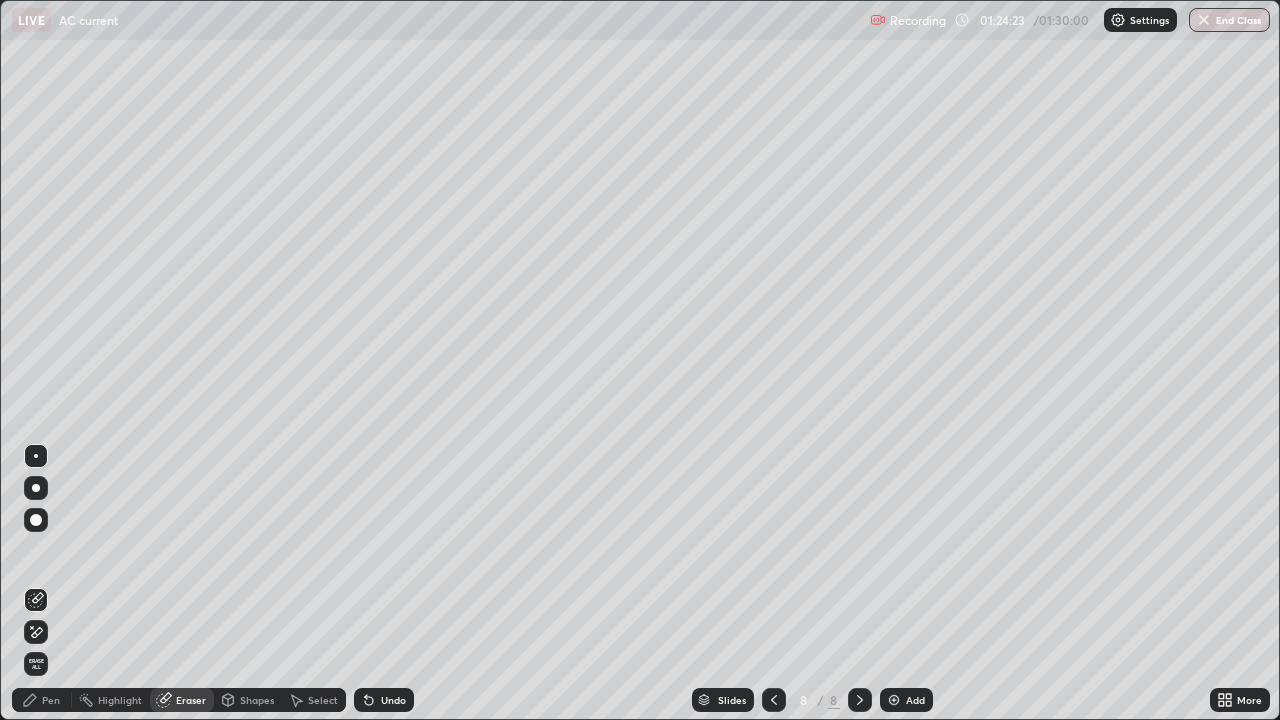 click on "Pen" at bounding box center [51, 700] 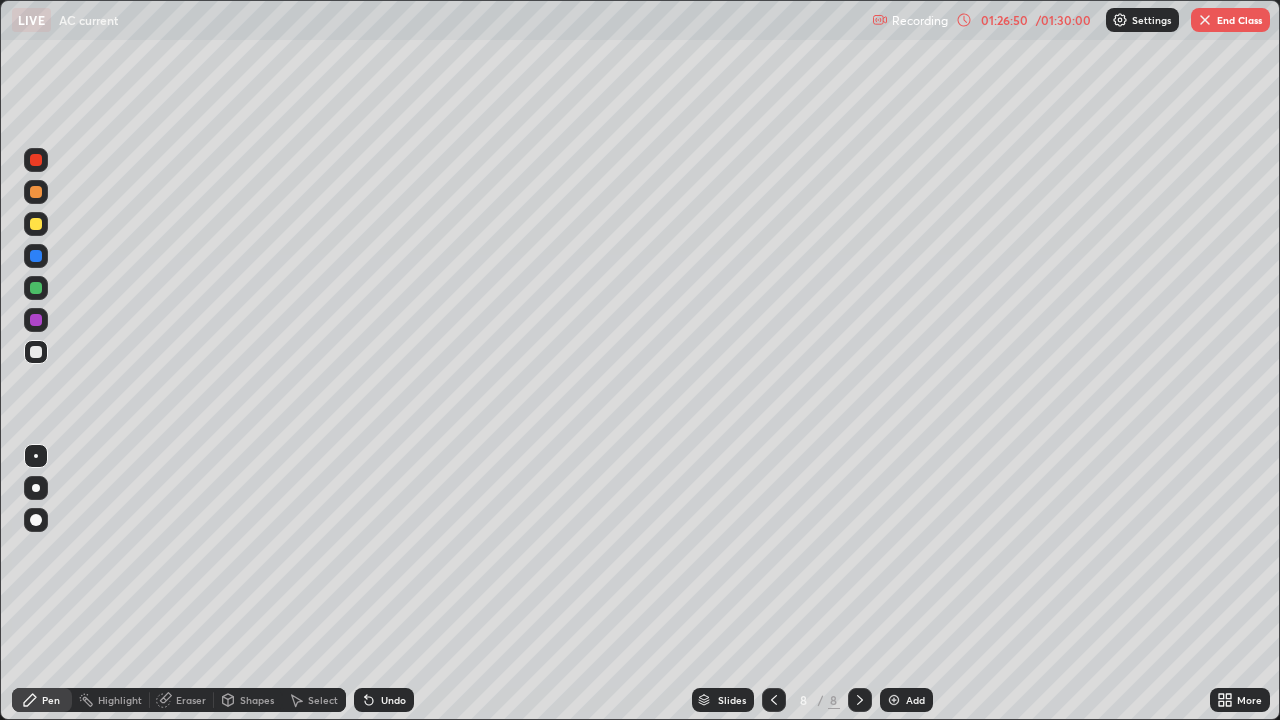click 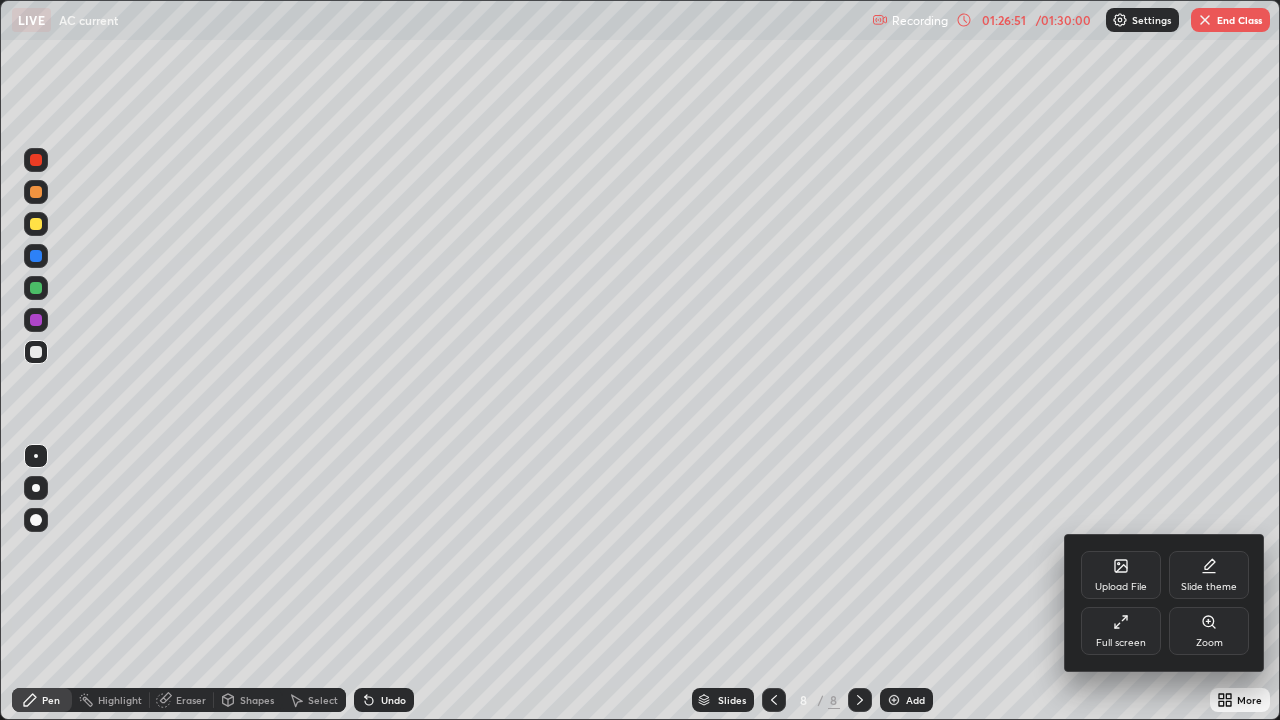 click on "Full screen" at bounding box center [1121, 631] 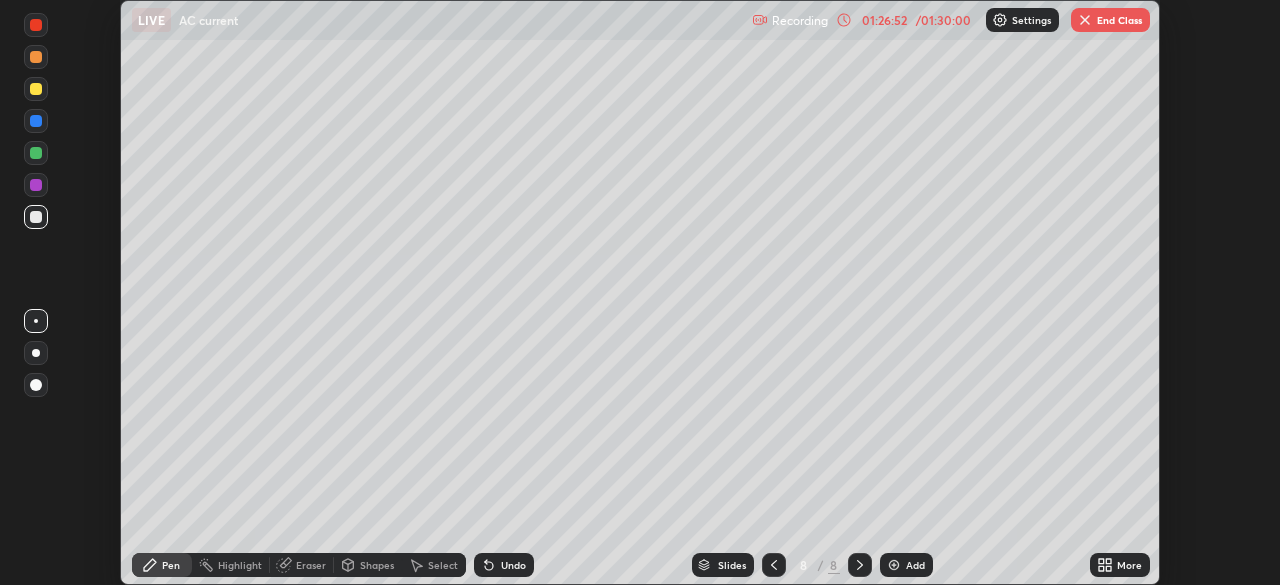 scroll, scrollTop: 585, scrollLeft: 1280, axis: both 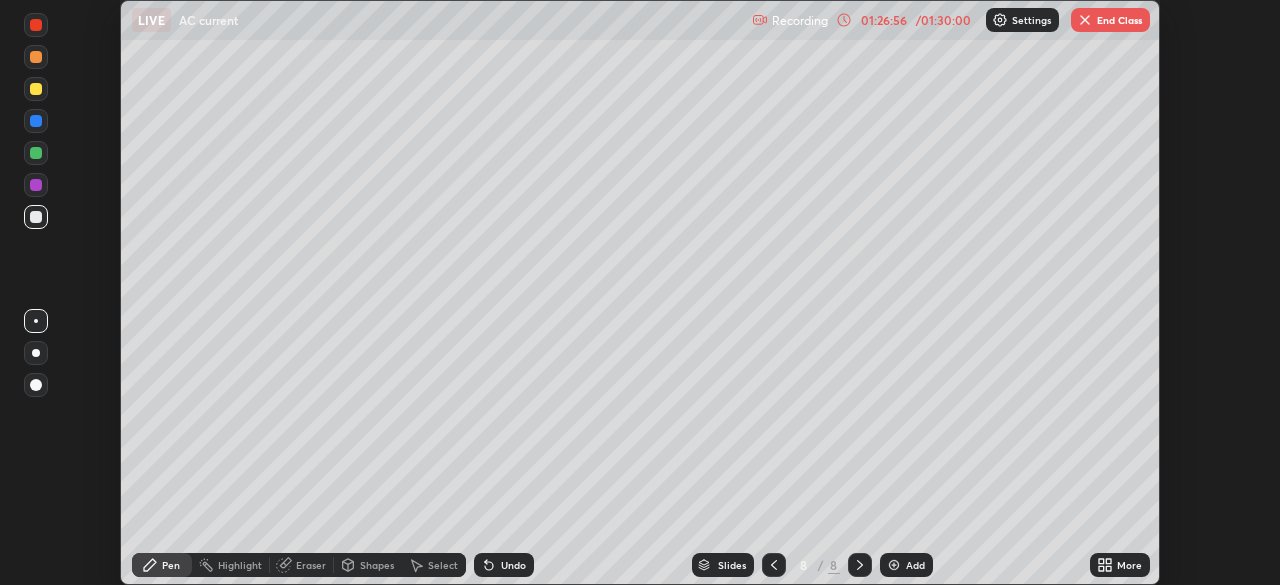 click on "End Class" at bounding box center (1110, 20) 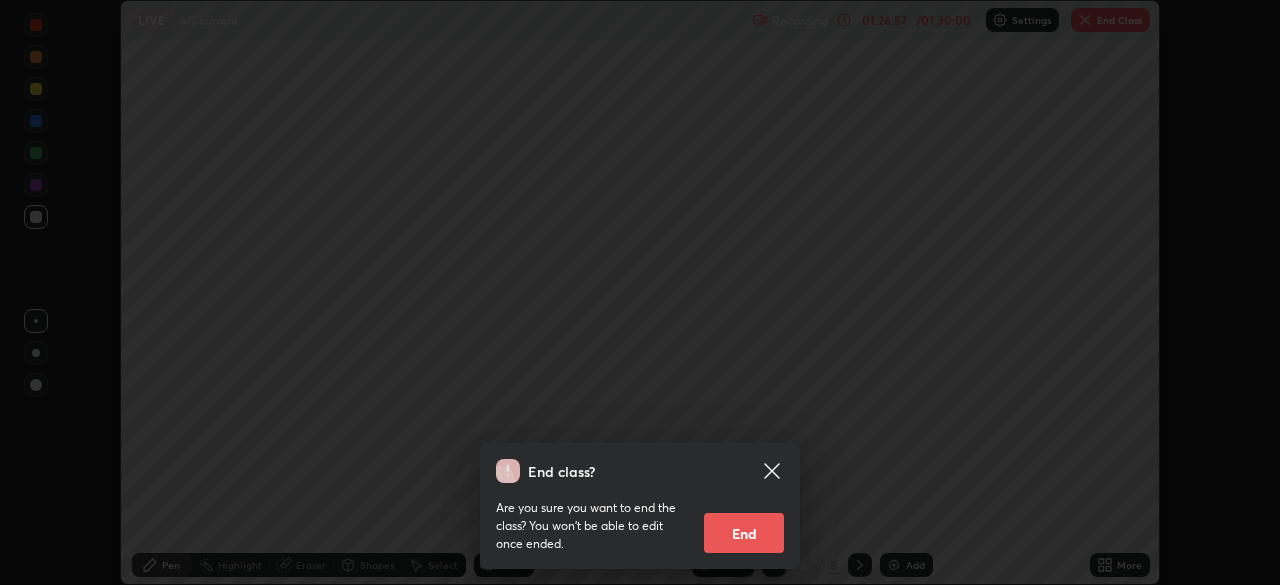 click on "End" at bounding box center (744, 533) 